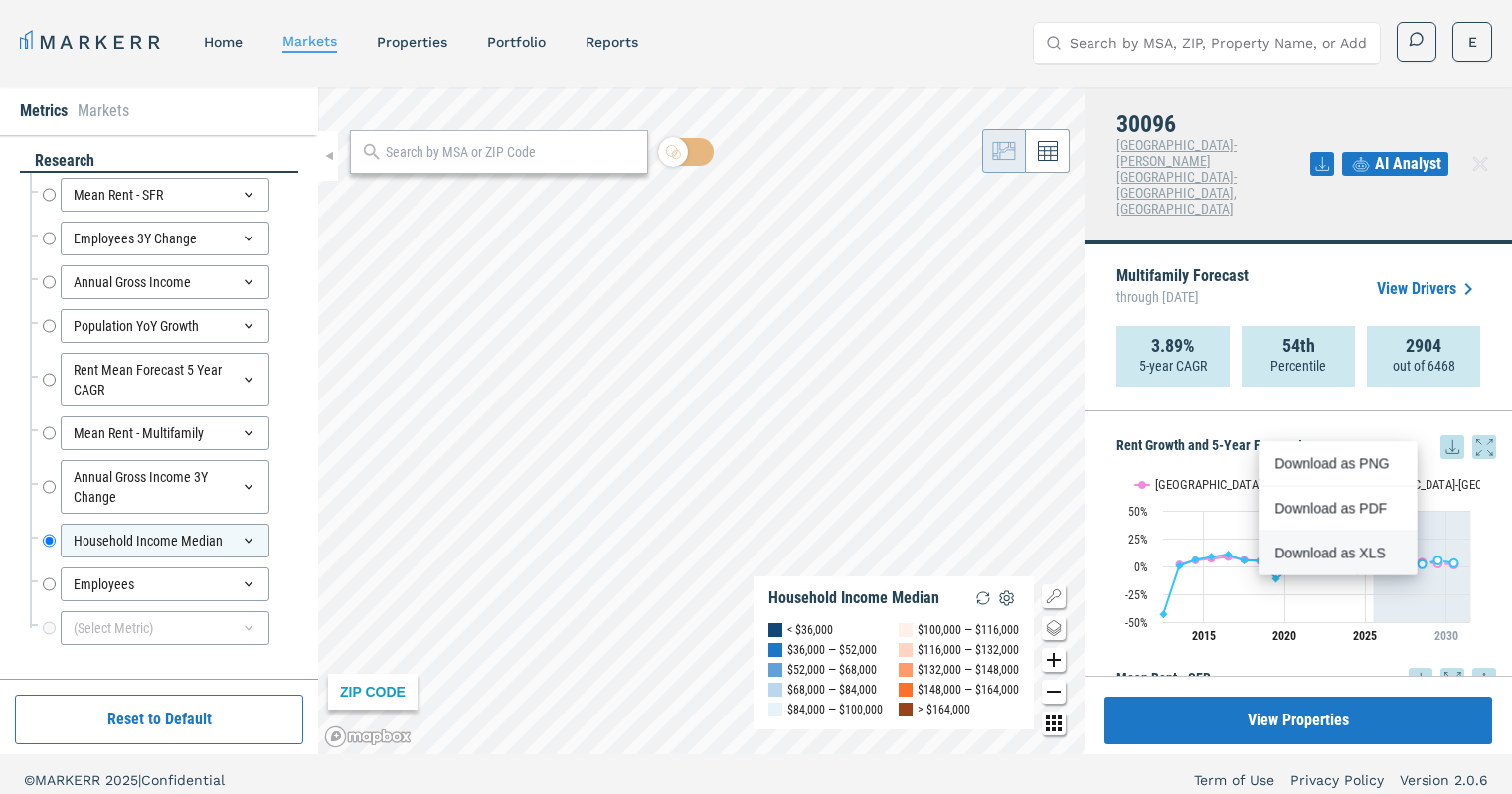 scroll, scrollTop: 0, scrollLeft: 0, axis: both 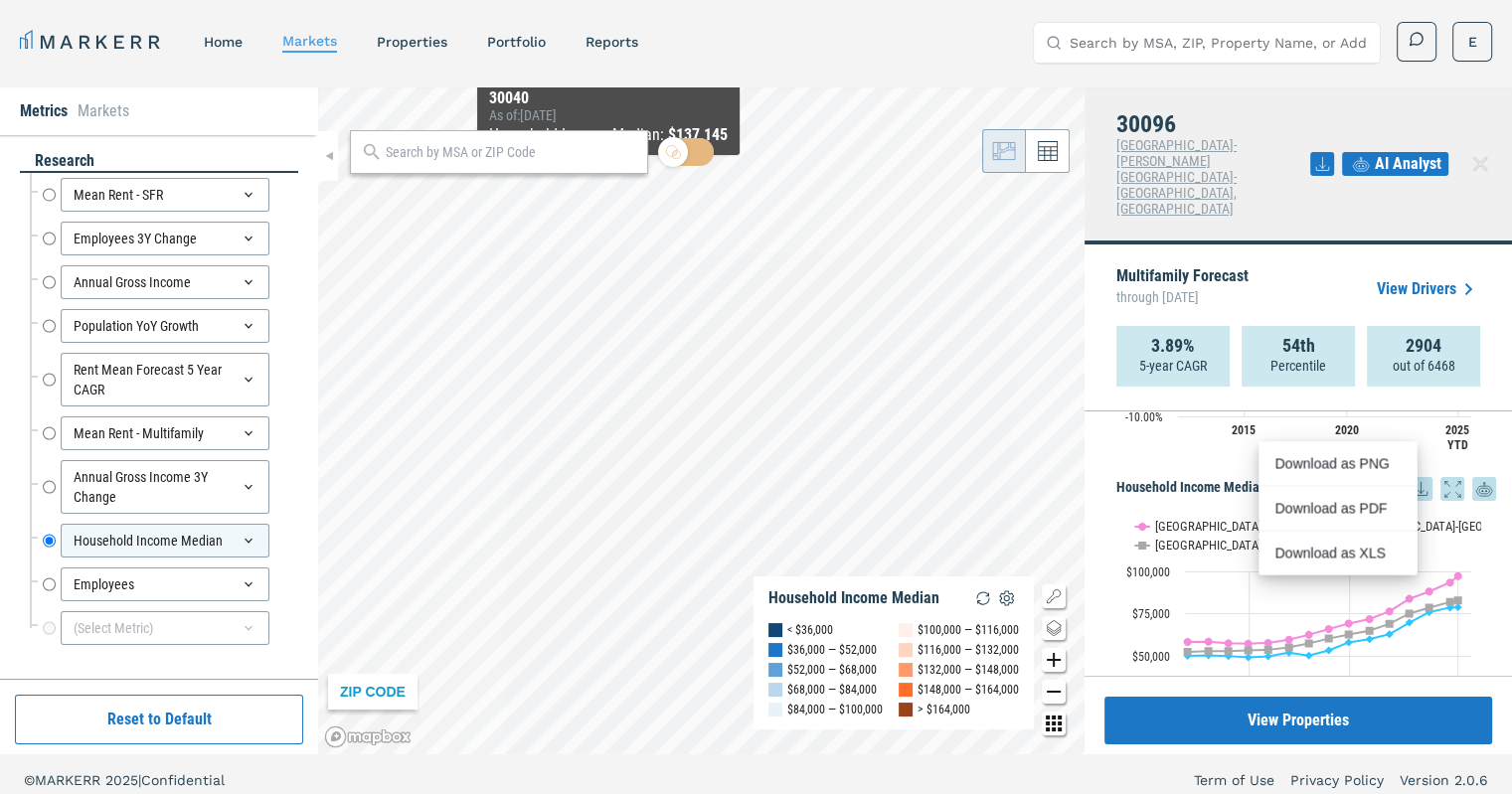 click at bounding box center [511, 152] 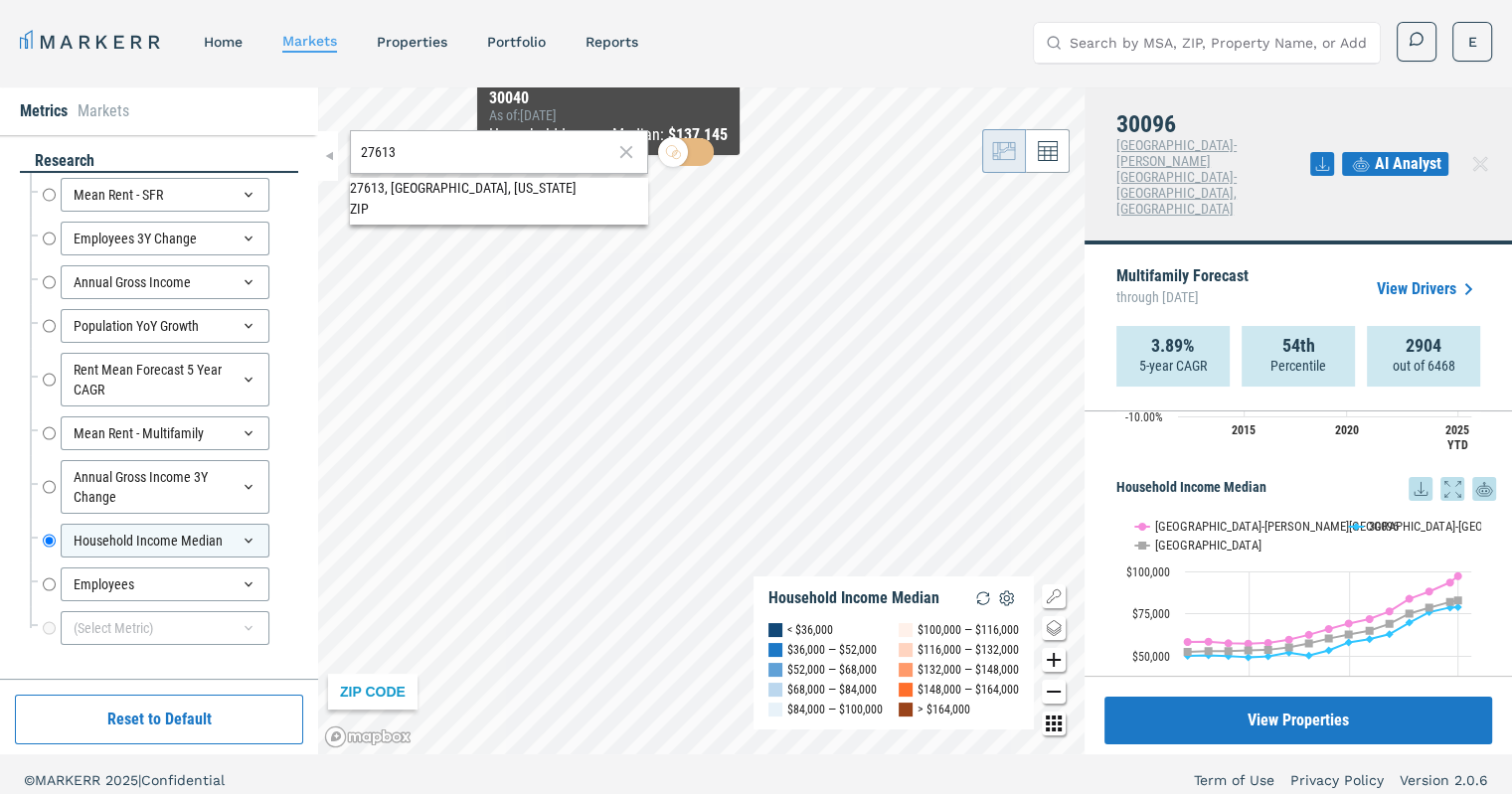 type on "27613" 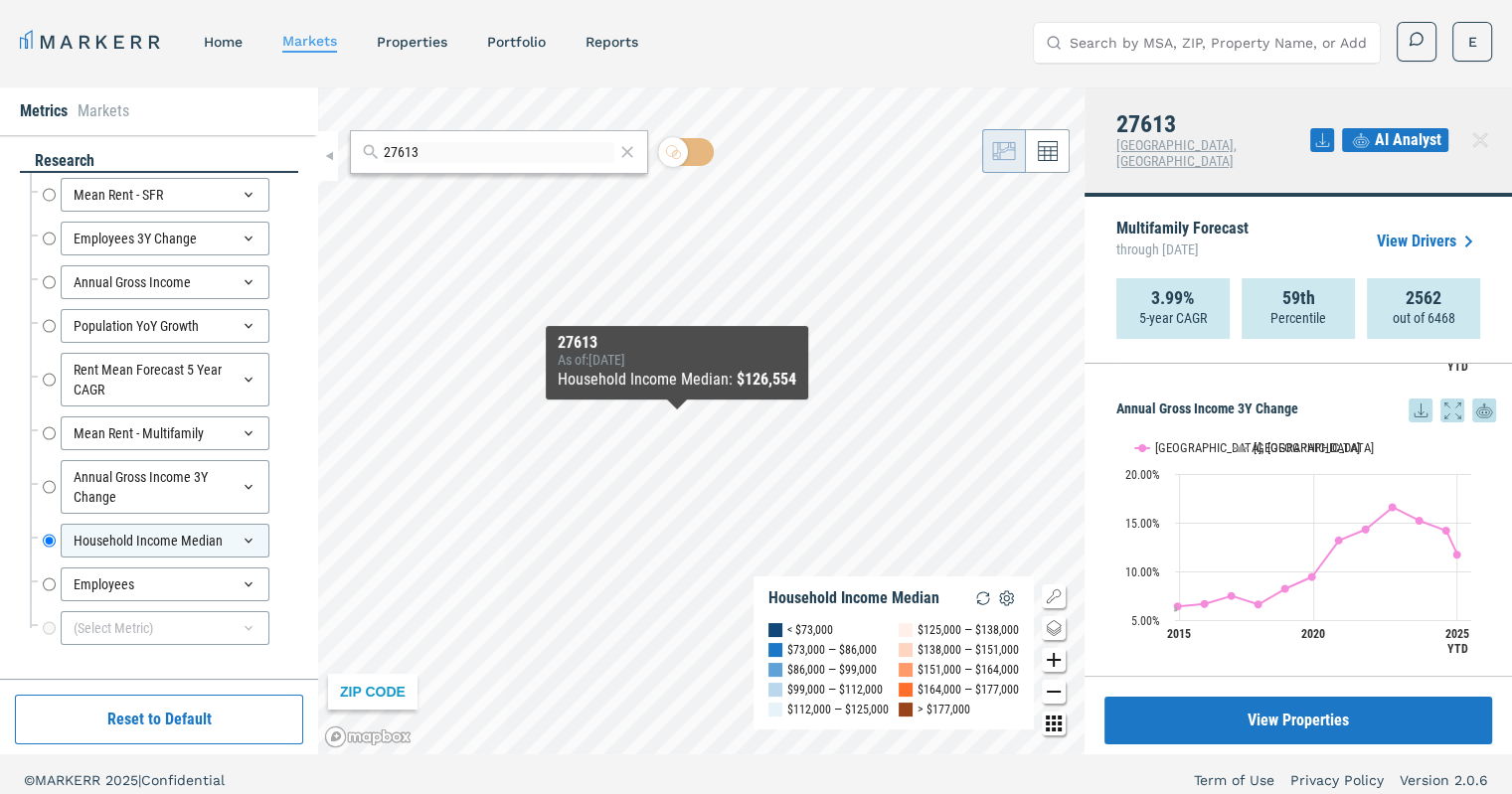 scroll, scrollTop: 2166, scrollLeft: 0, axis: vertical 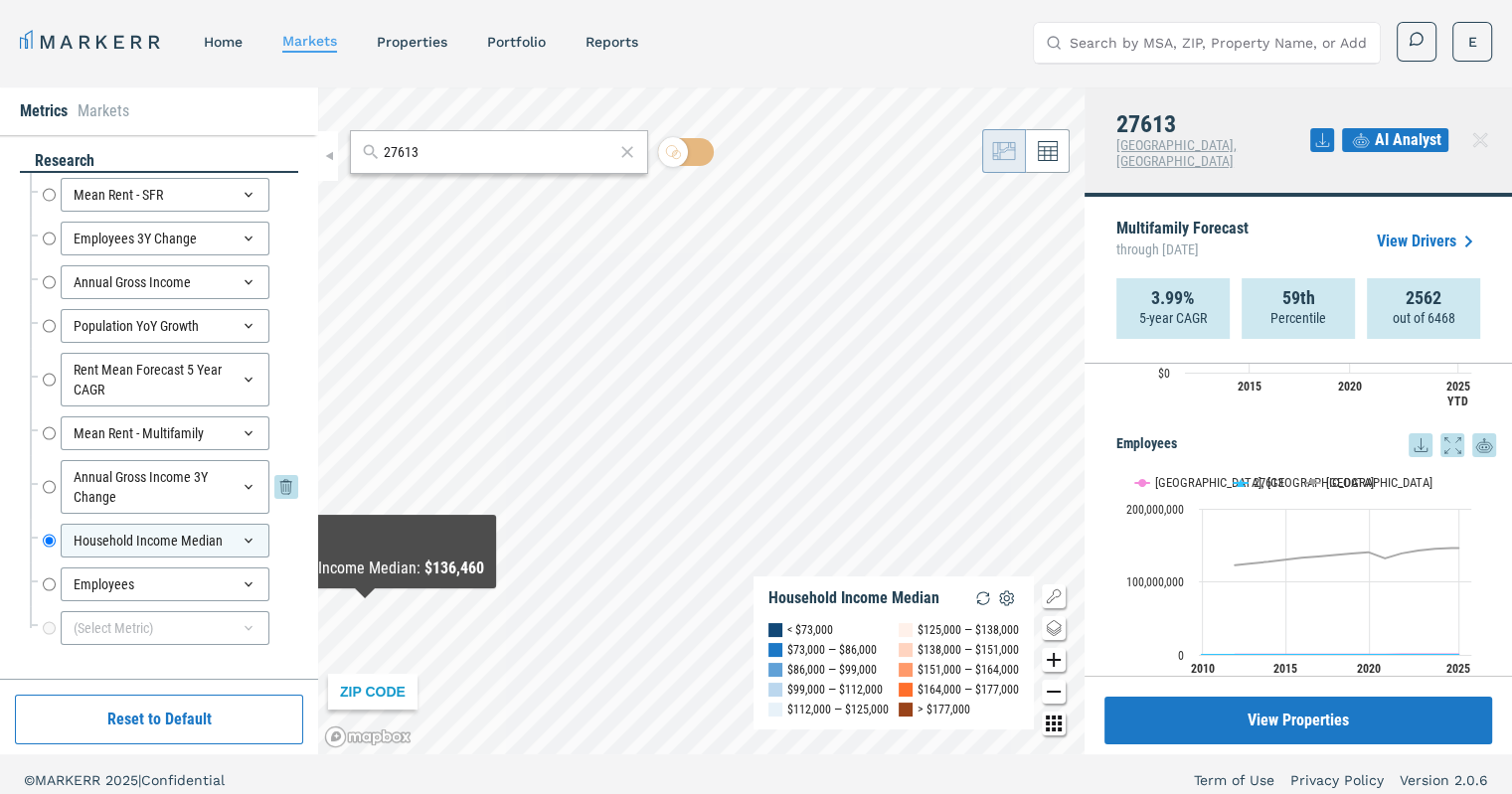 click on "Annual Gross Income 3Y Change" at bounding box center (49, 487) 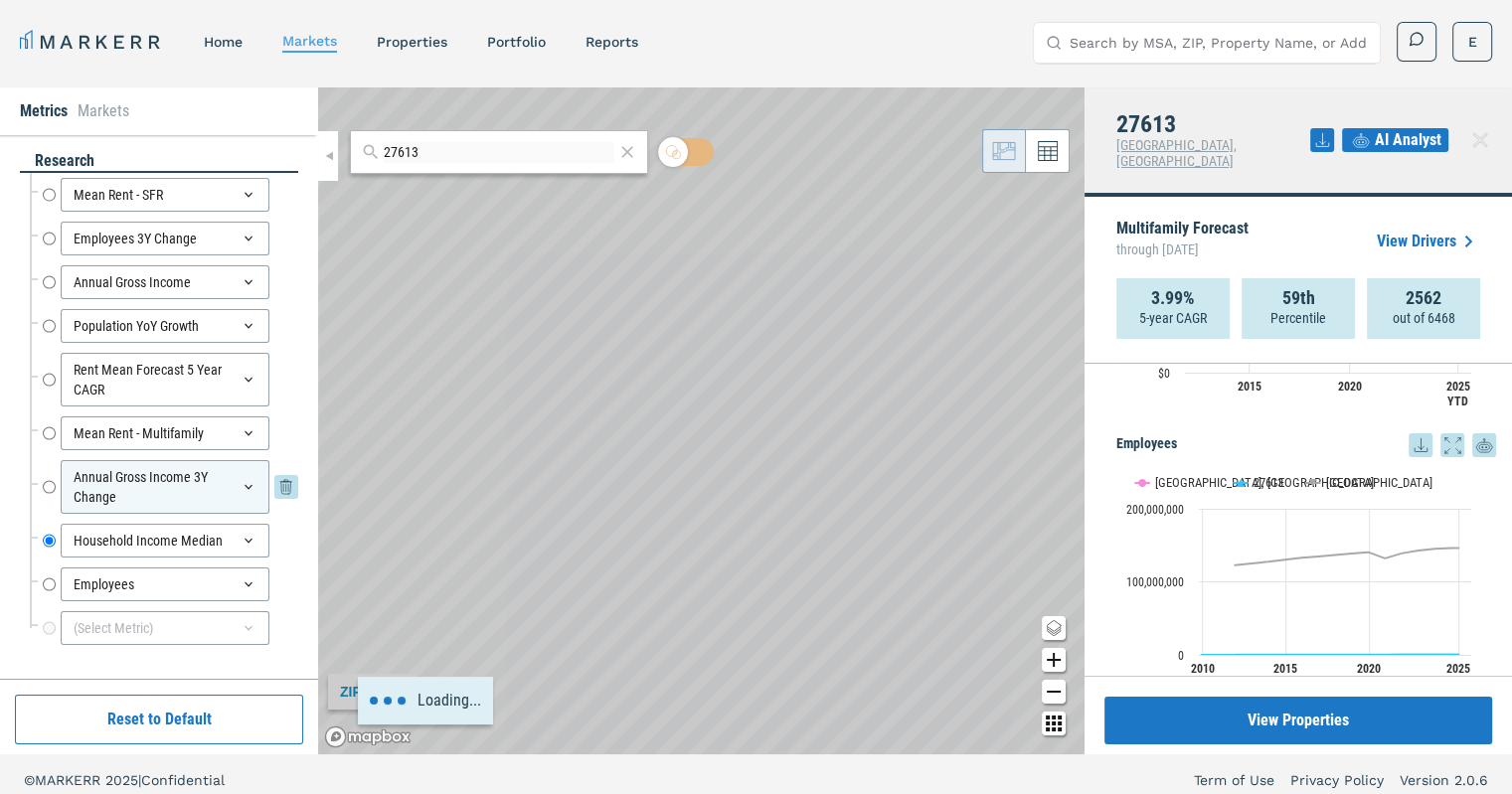 radio on "true" 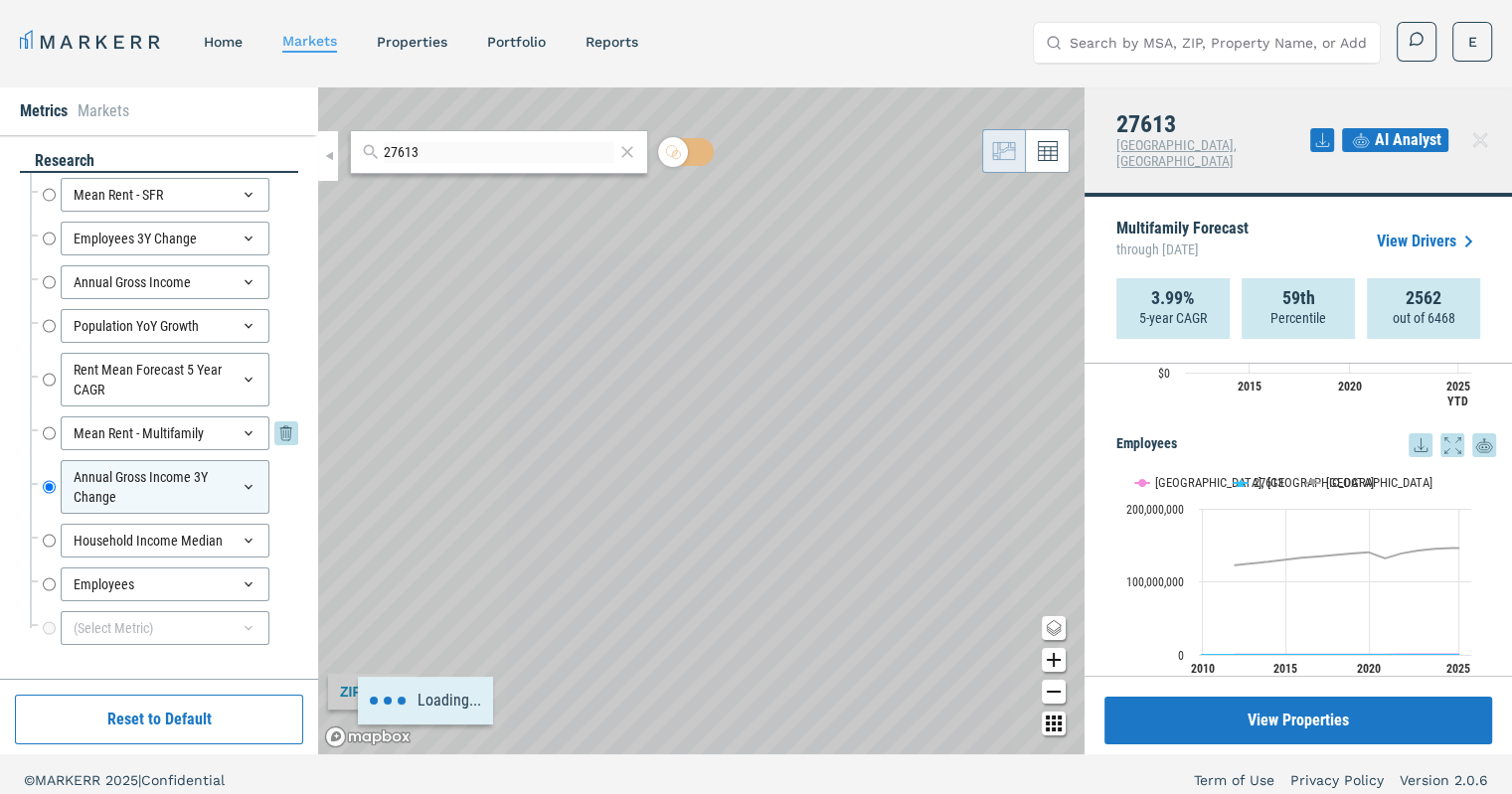 click on "Mean Rent - Multifamily" at bounding box center (49, 433) 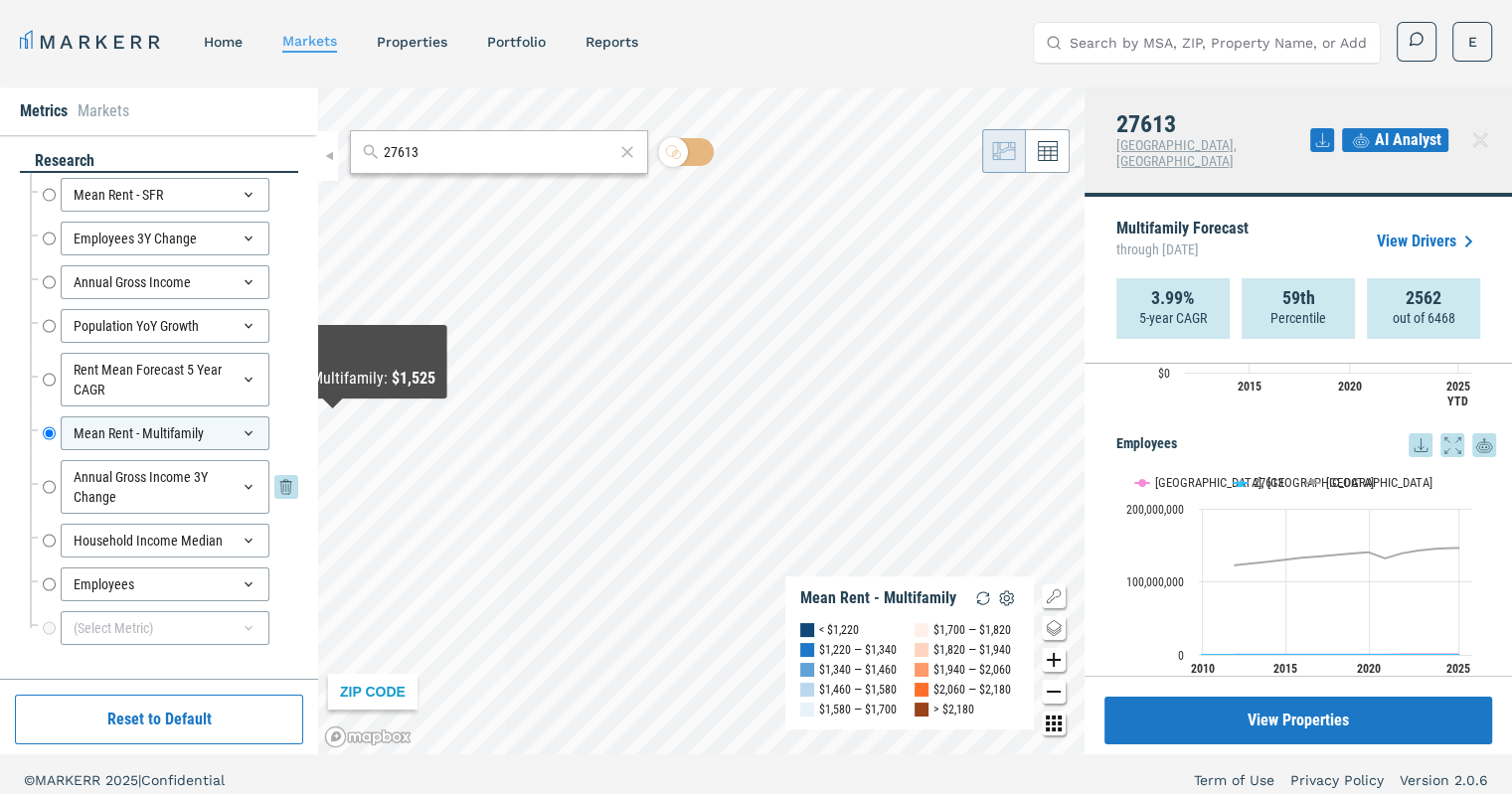 click on "Annual Gross Income 3Y Change" at bounding box center (49, 487) 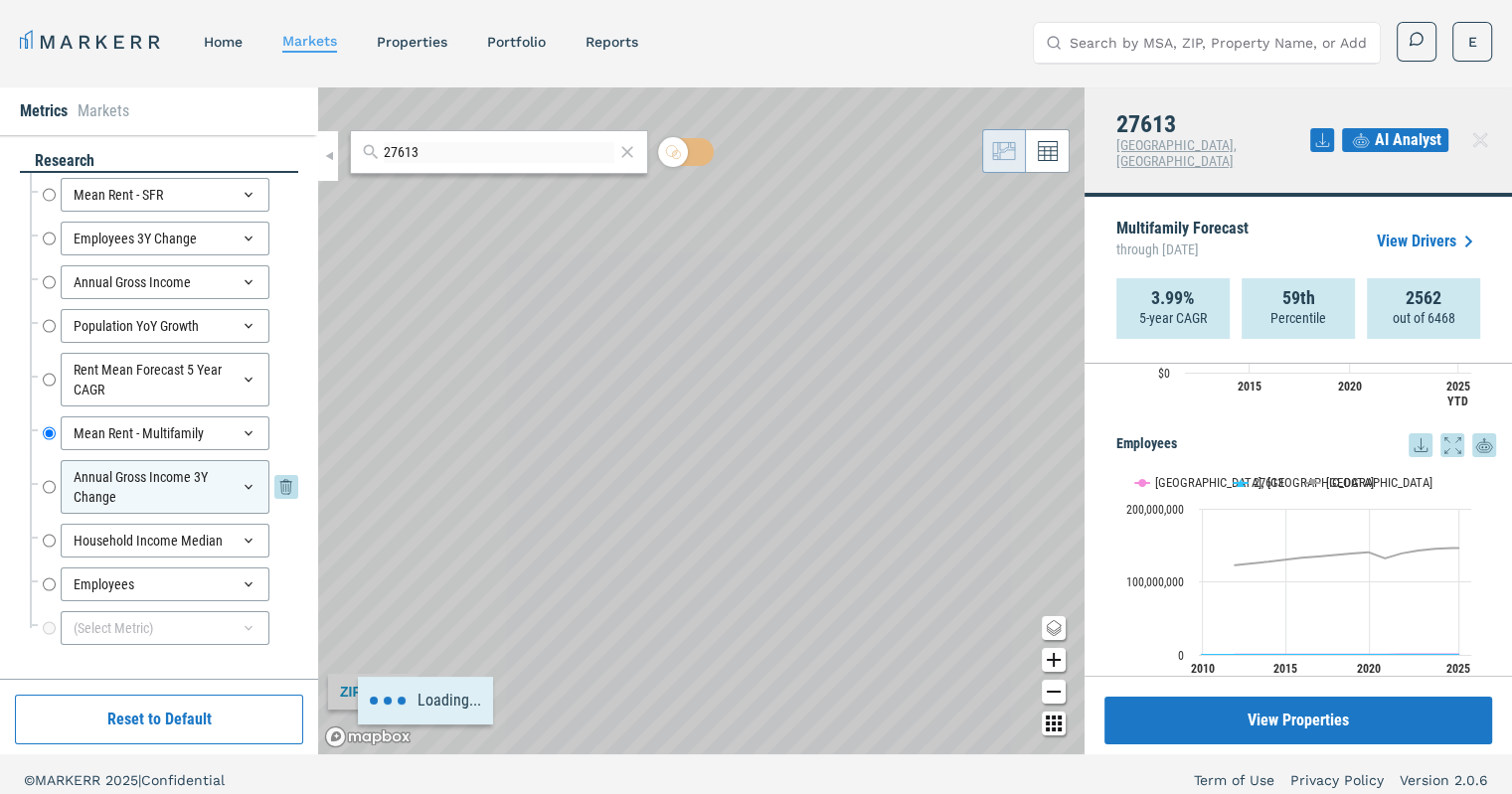 radio on "false" 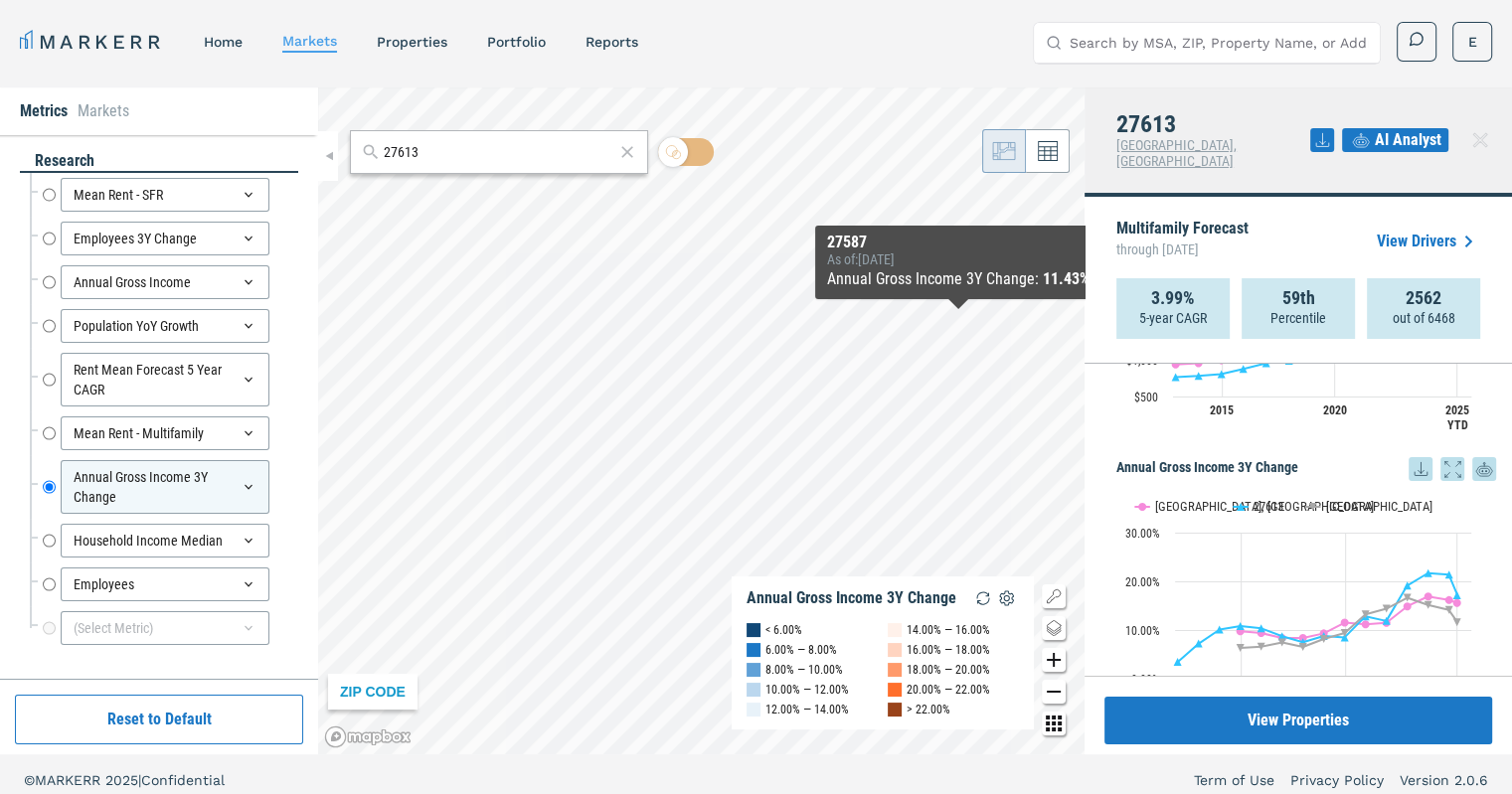scroll, scrollTop: 1855, scrollLeft: 0, axis: vertical 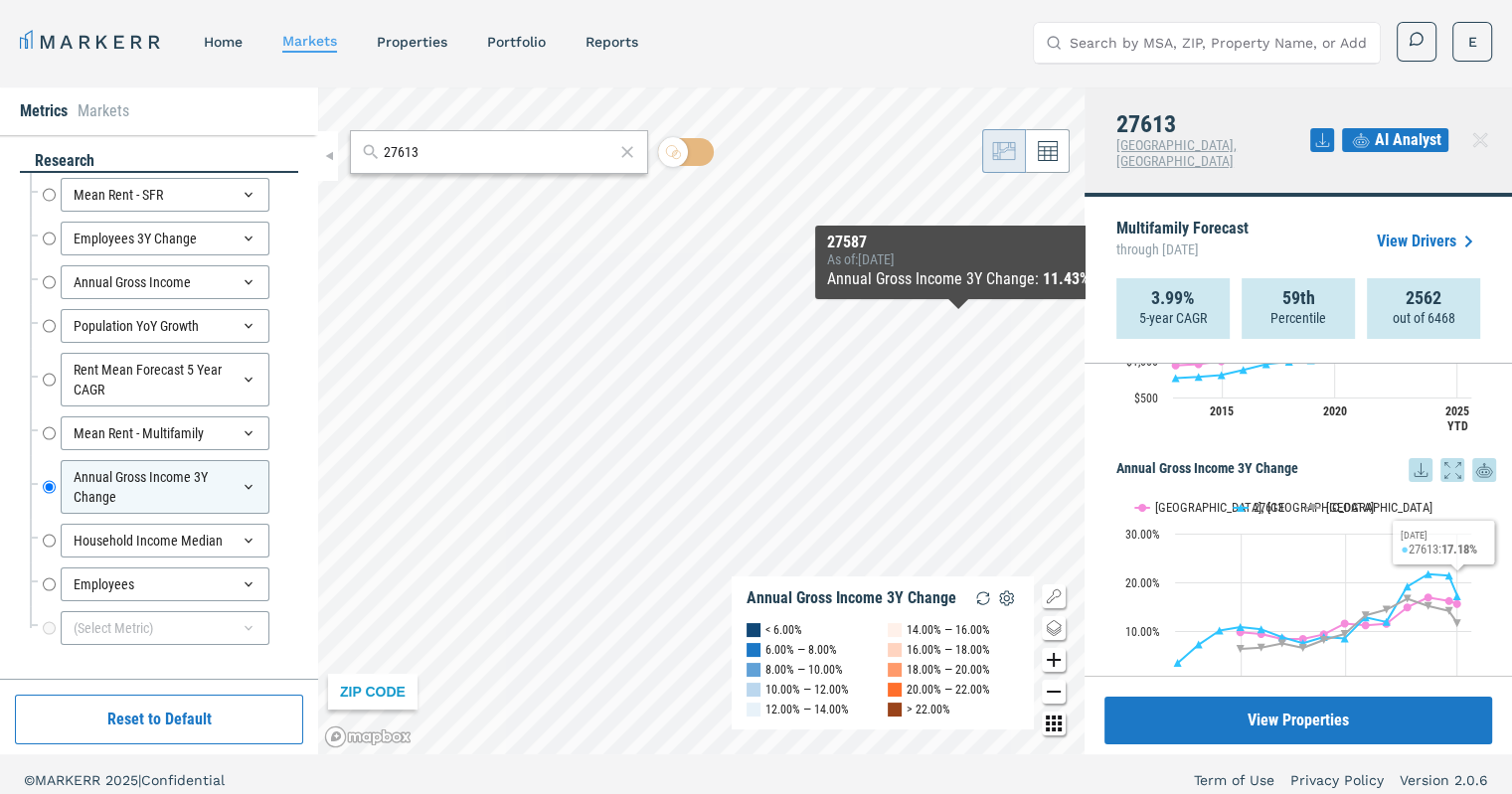 click 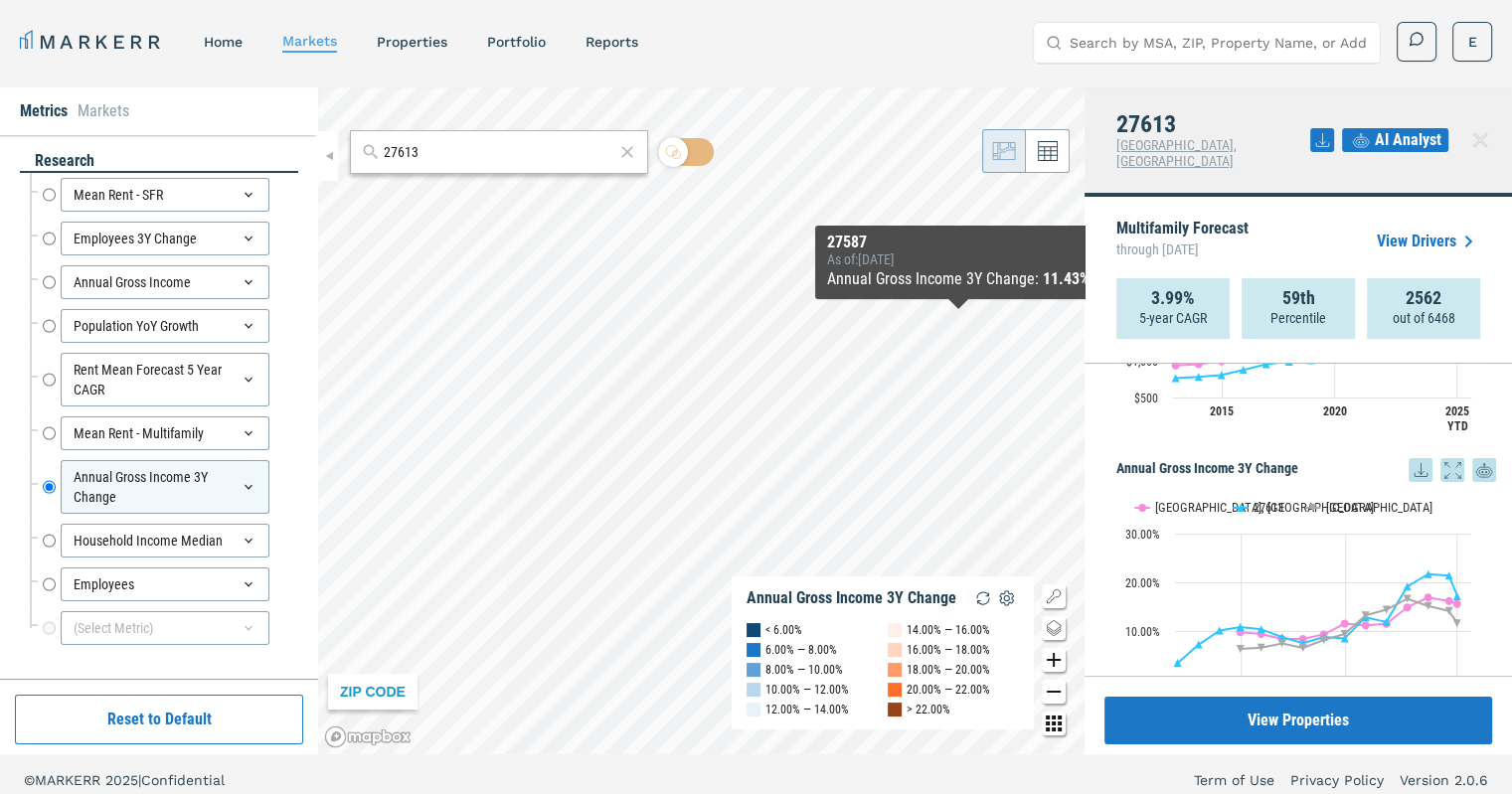 click on "Download as XLS" at bounding box center (750, 917) 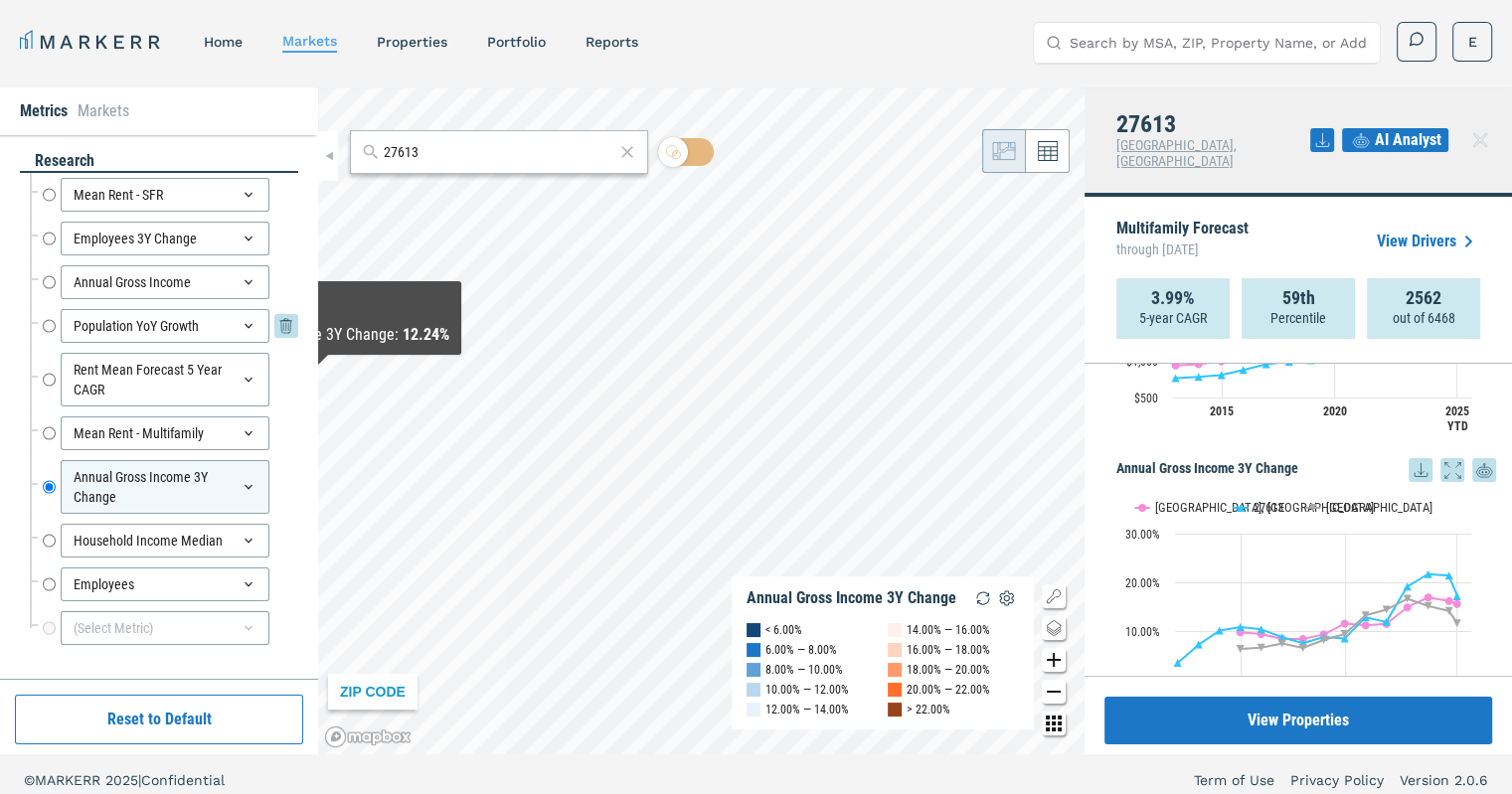 click on "Population YoY Growth" at bounding box center [49, 326] 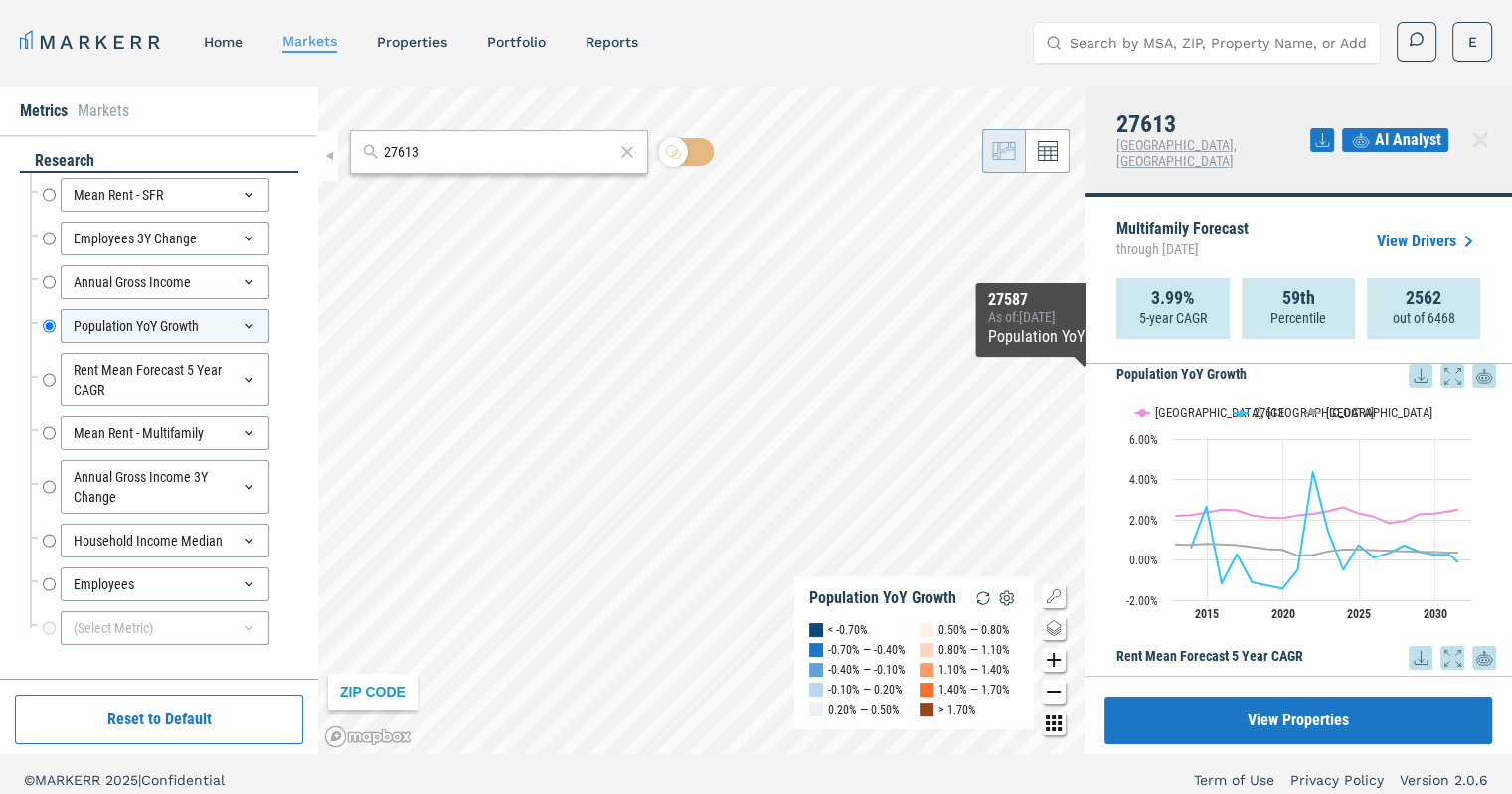 scroll, scrollTop: 1101, scrollLeft: 0, axis: vertical 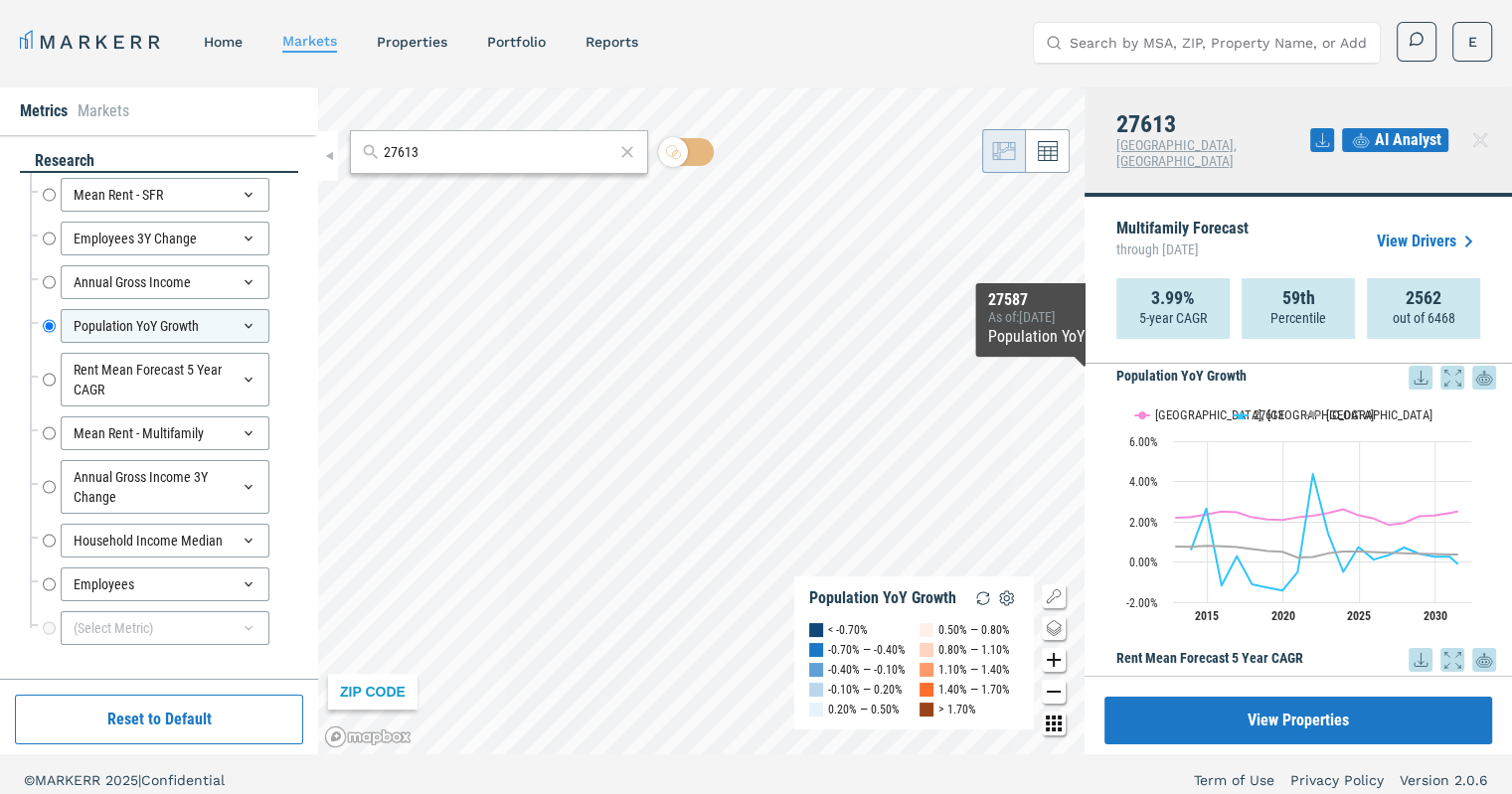 click 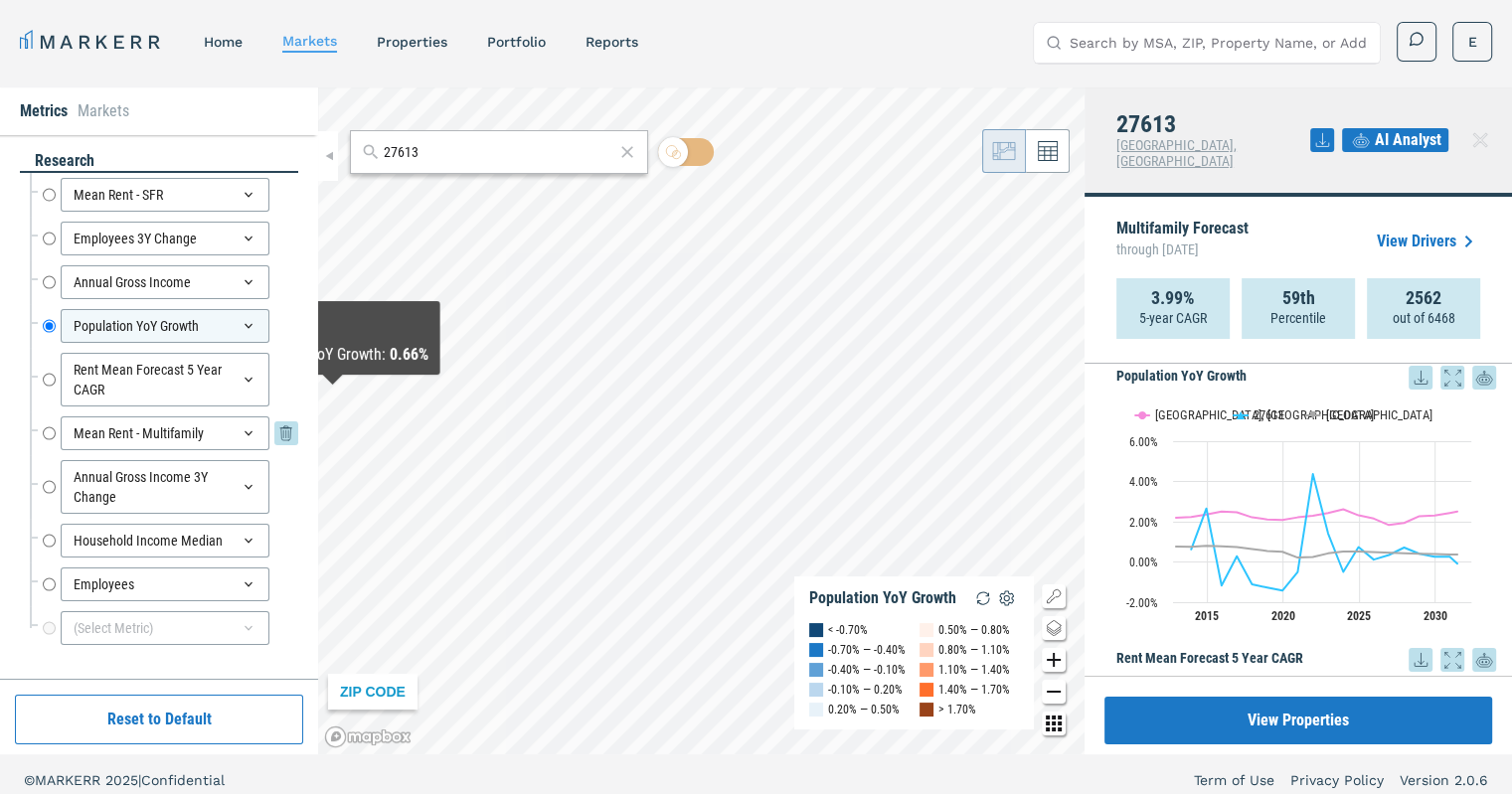 click on "Mean Rent - Multifamily" at bounding box center (49, 433) 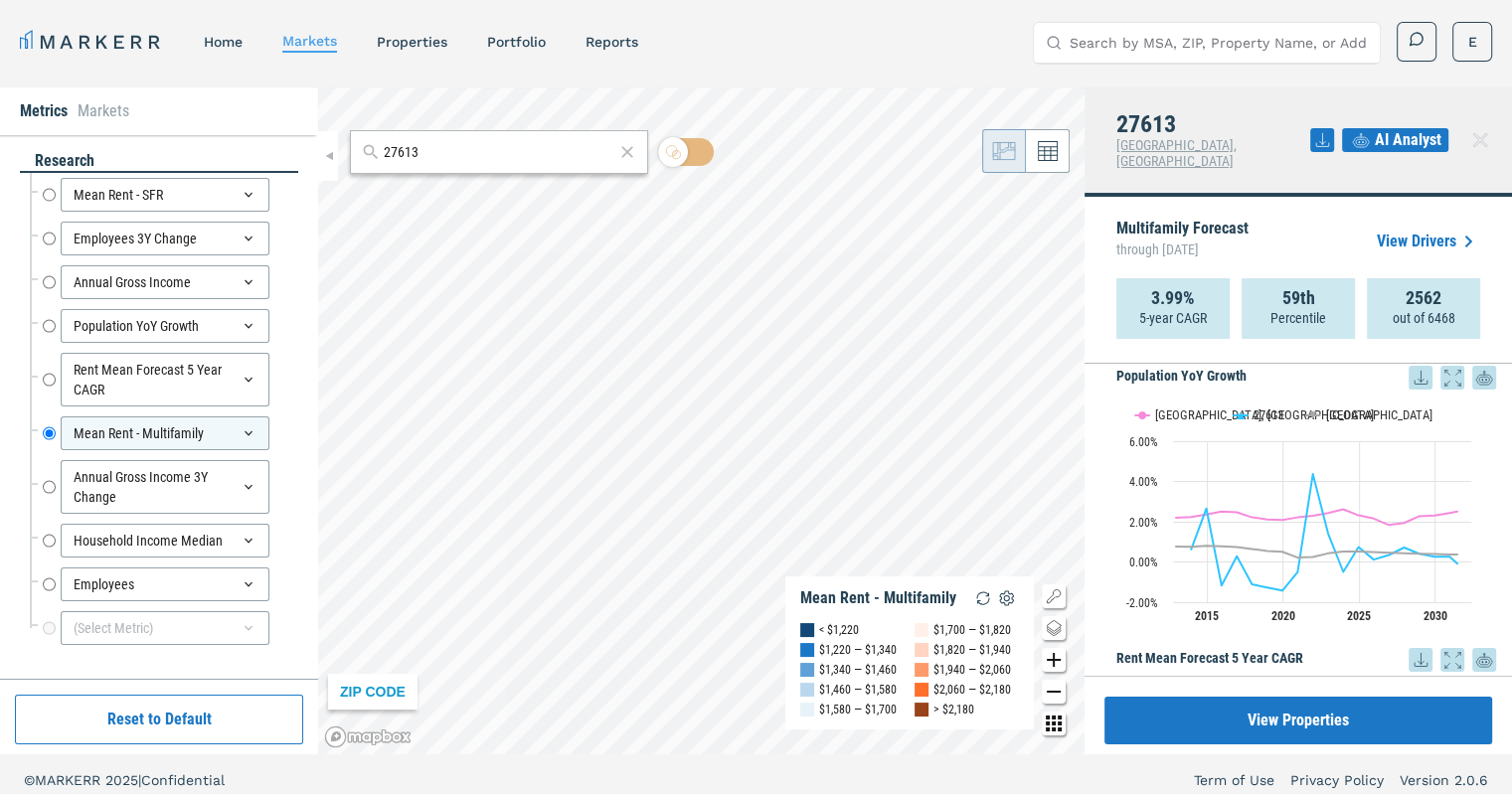 click on "27613" at bounding box center (499, 152) 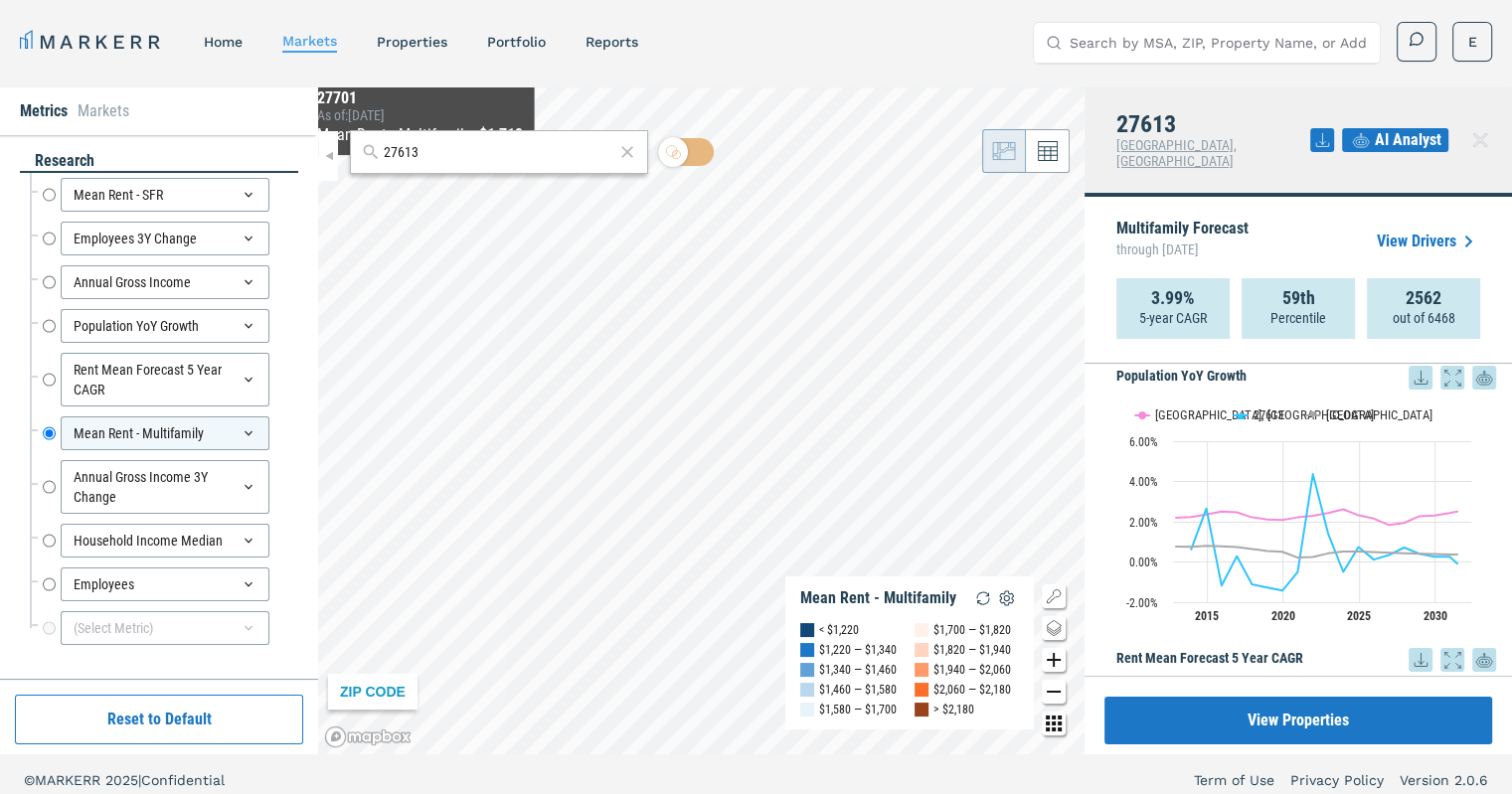 click on "27613" at bounding box center (499, 152) 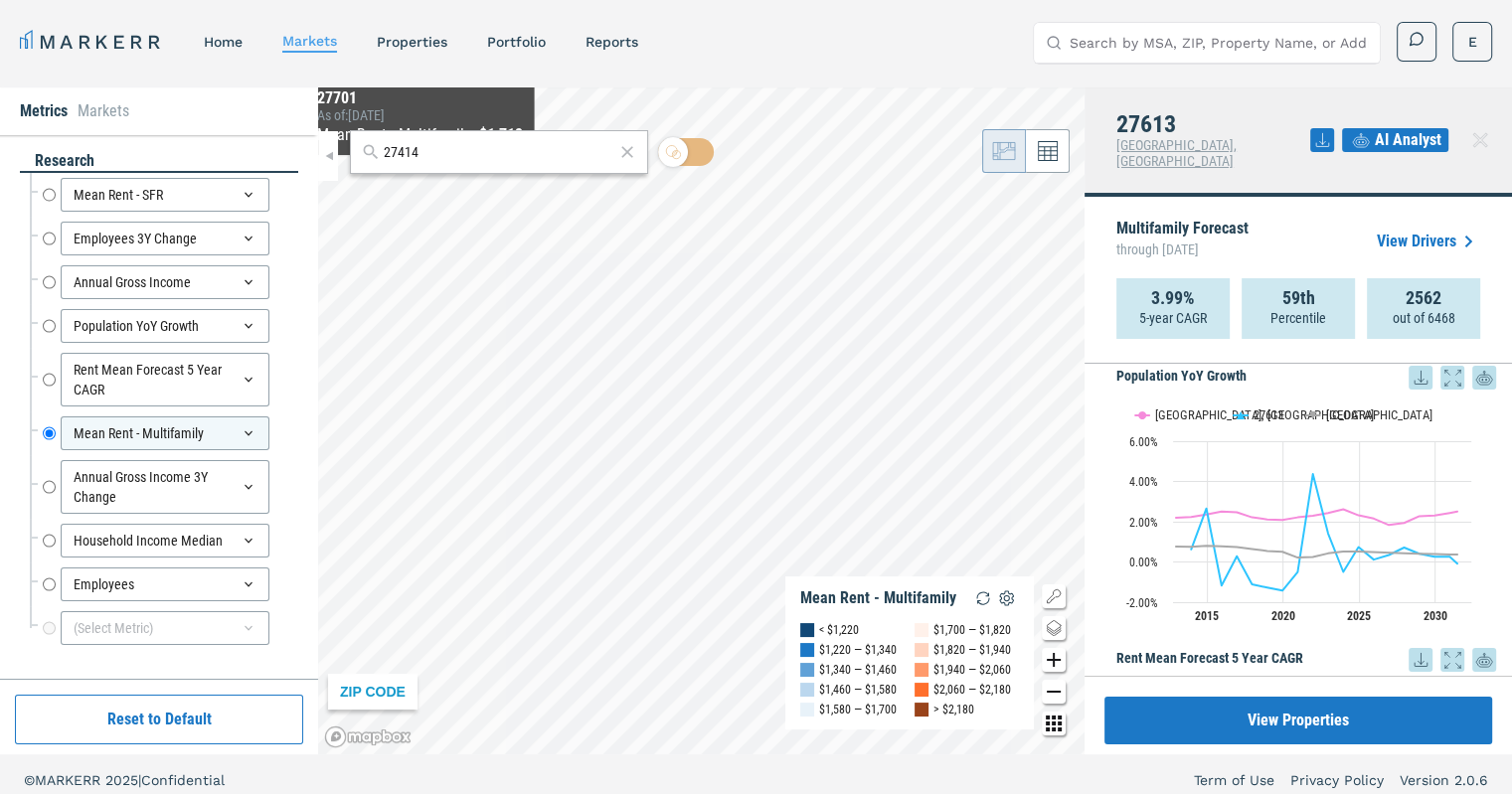 type on "27414" 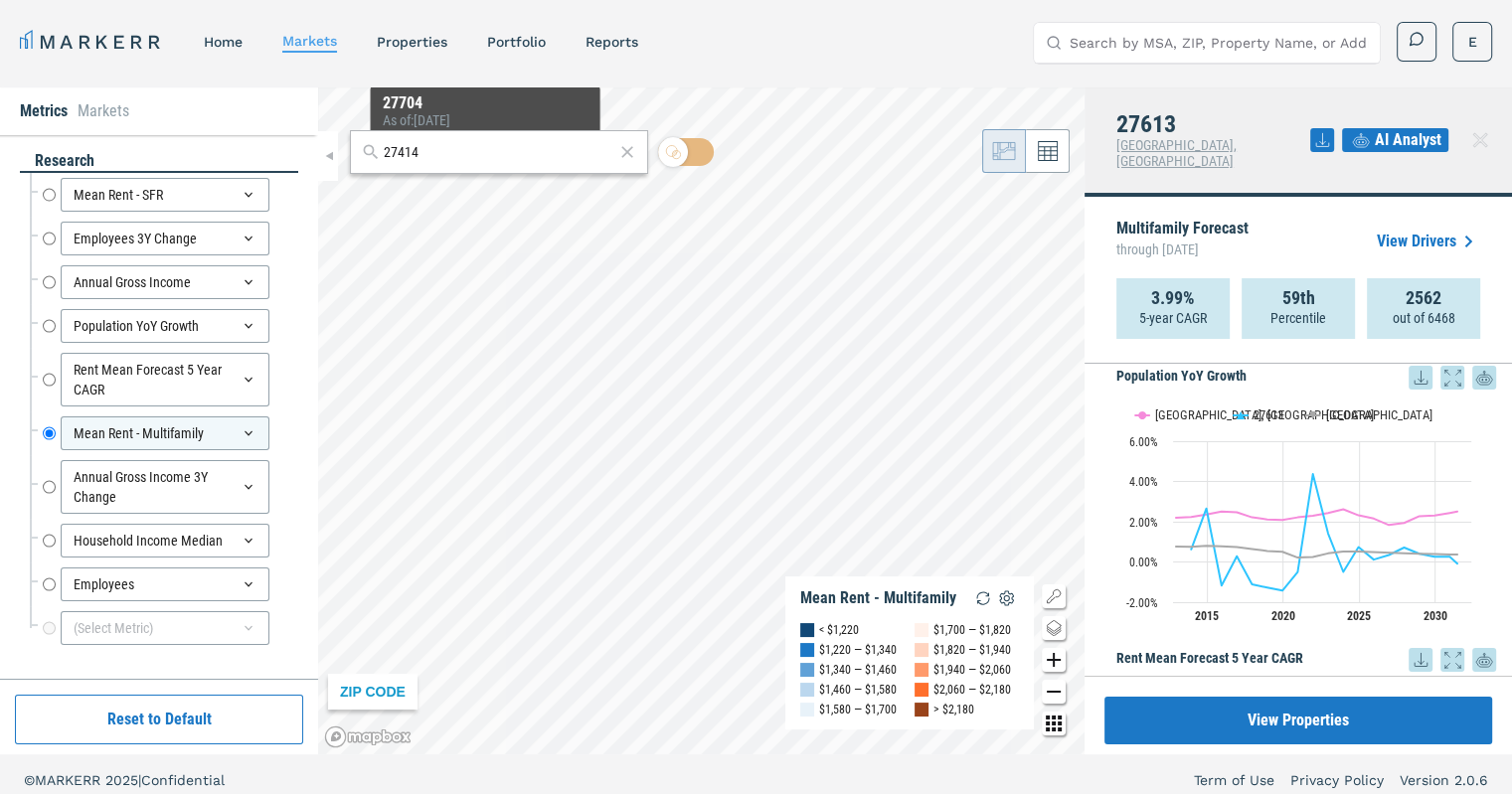 click on "27414" at bounding box center (499, 152) 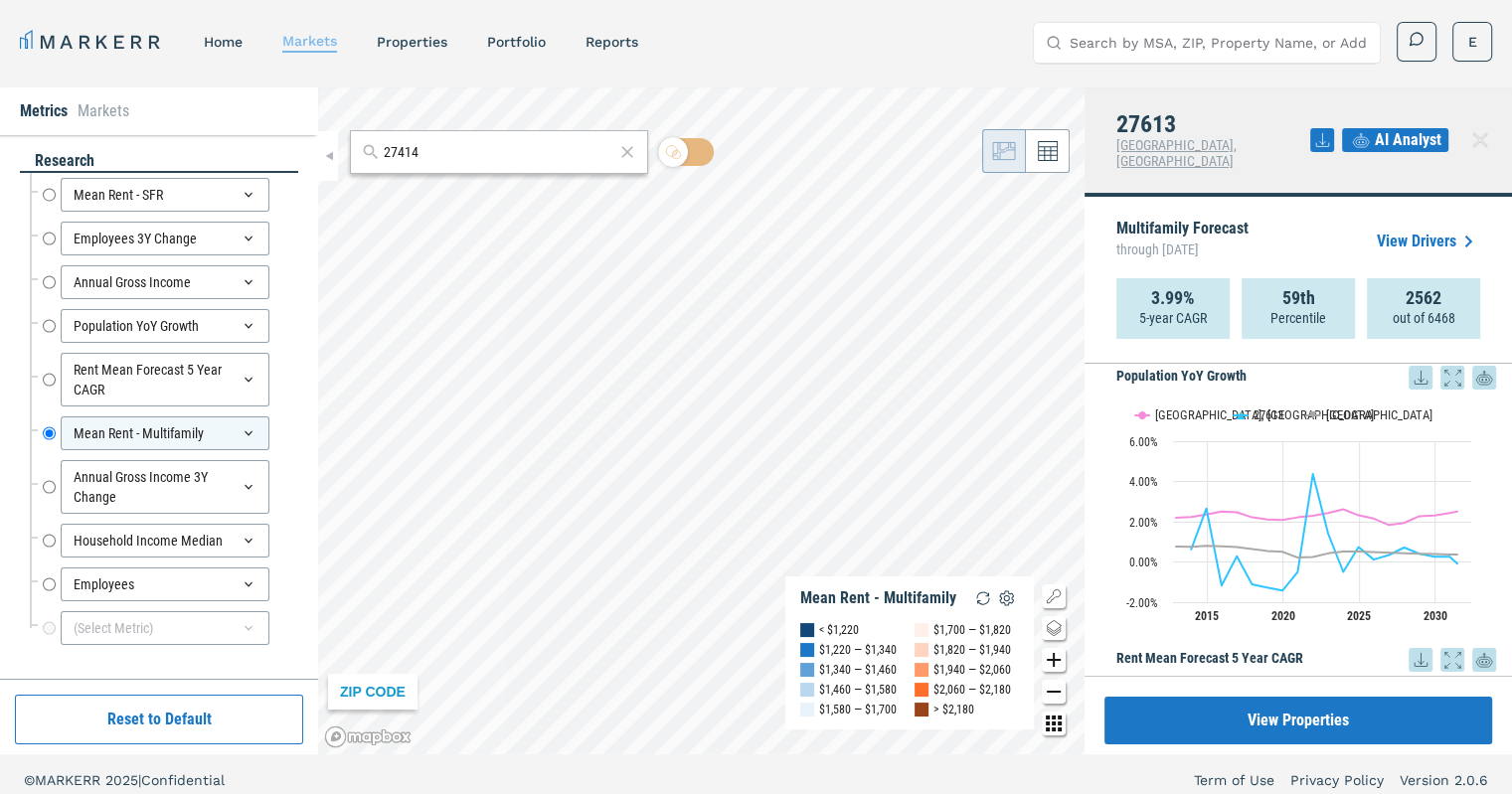 click on "markets" at bounding box center (309, 41) 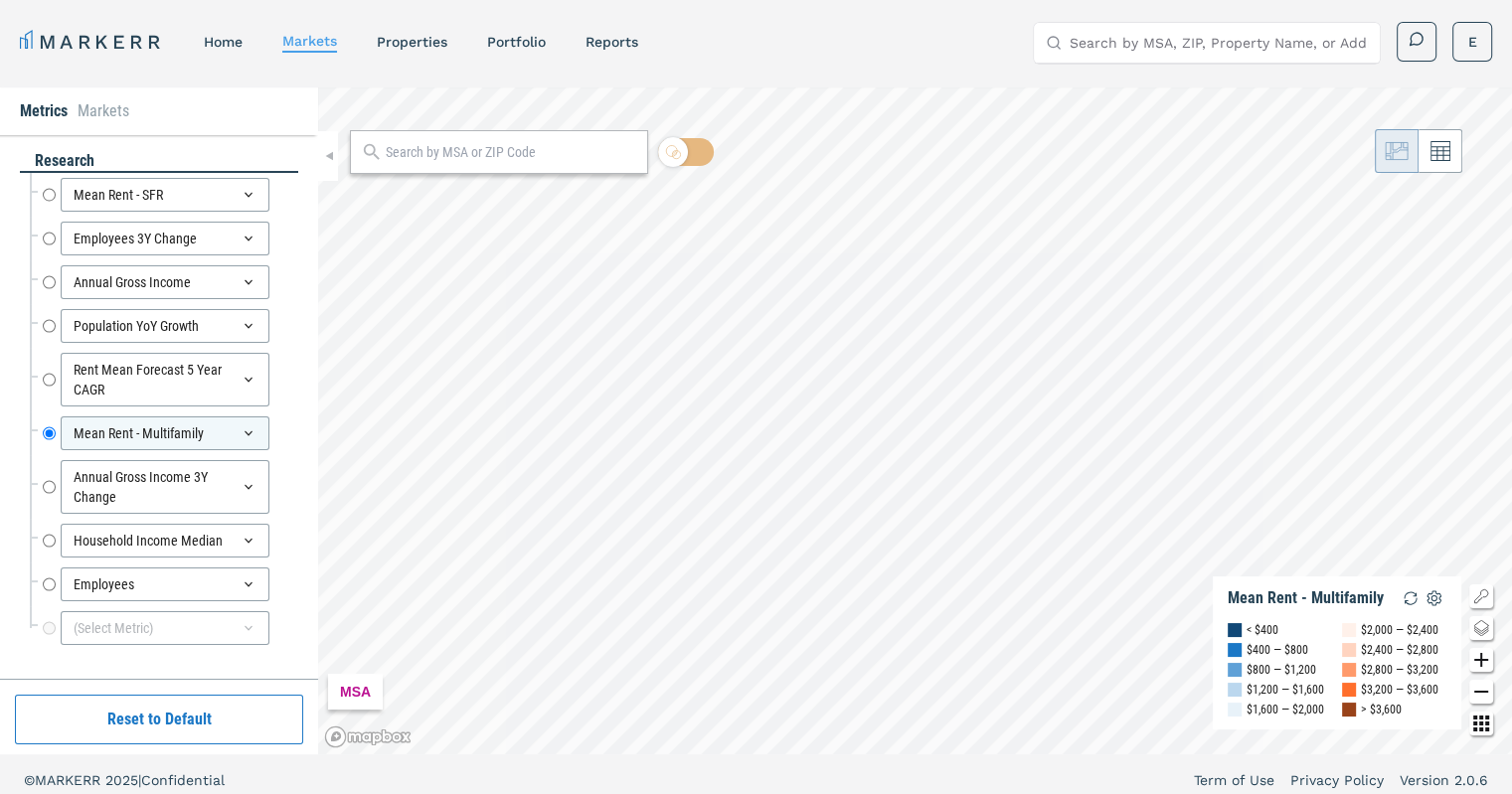 click at bounding box center (511, 152) 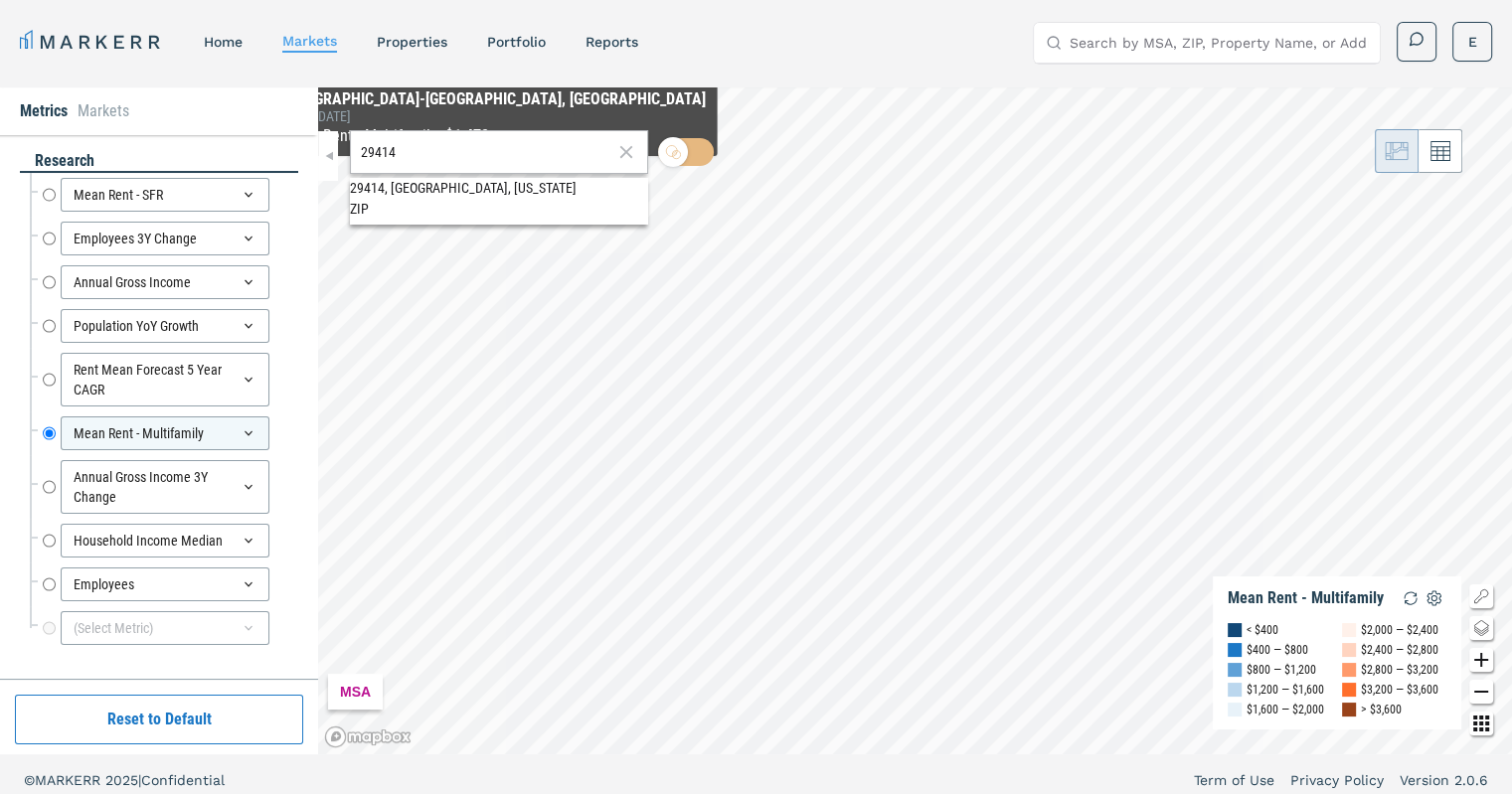 type on "29414" 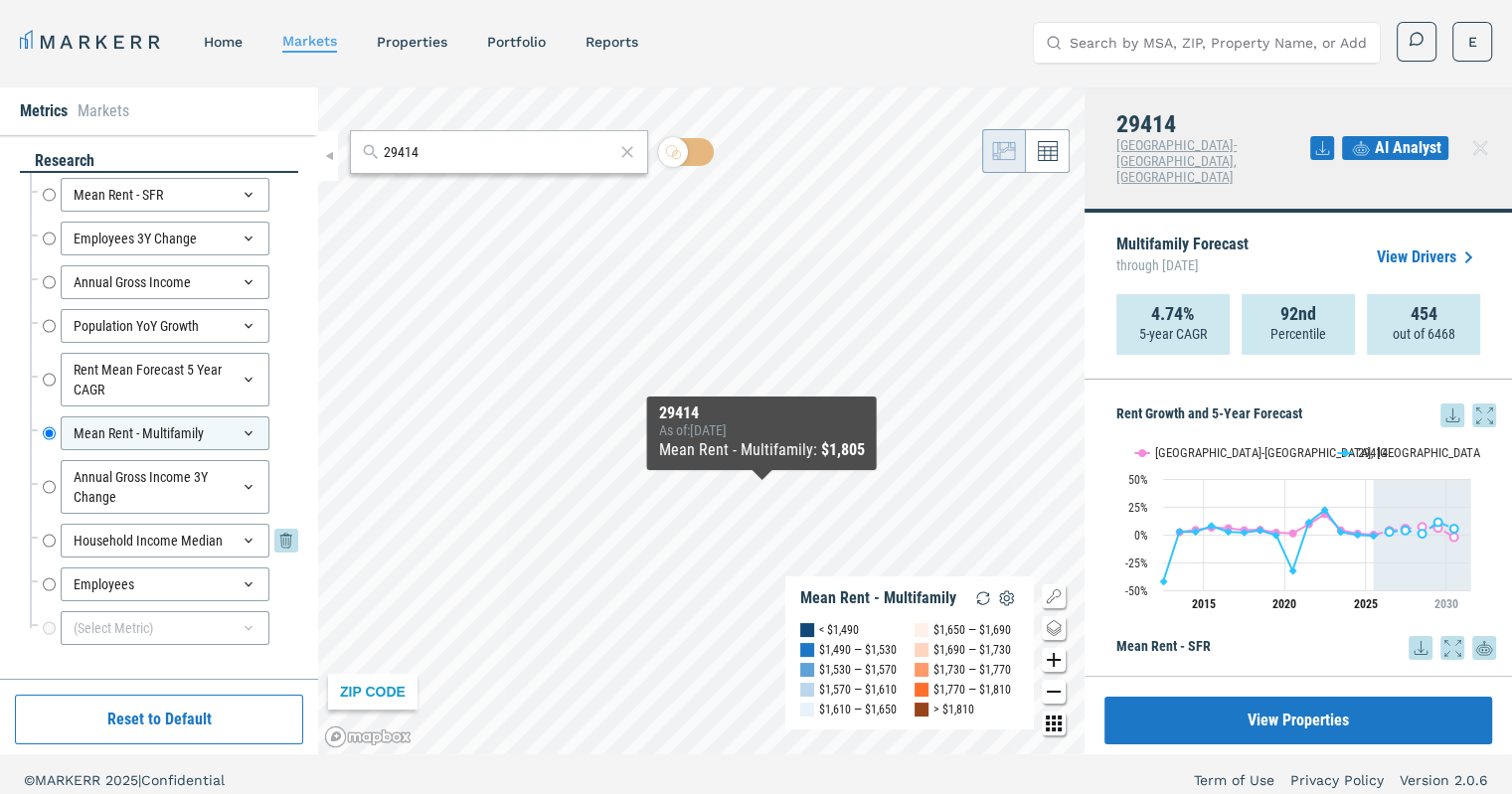 click on "Household Income Median" at bounding box center [49, 541] 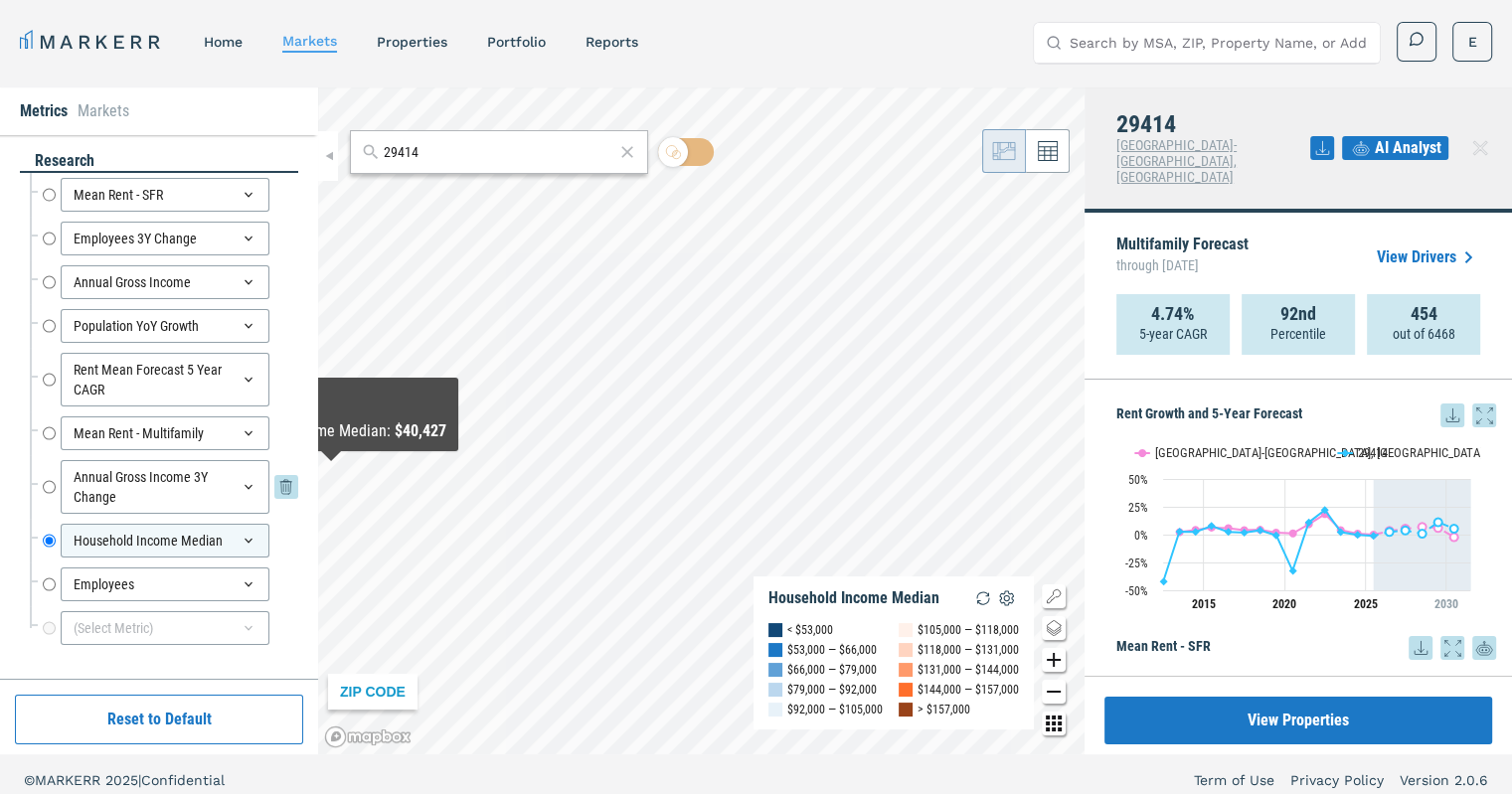 click on "Annual Gross Income 3Y Change" at bounding box center [49, 487] 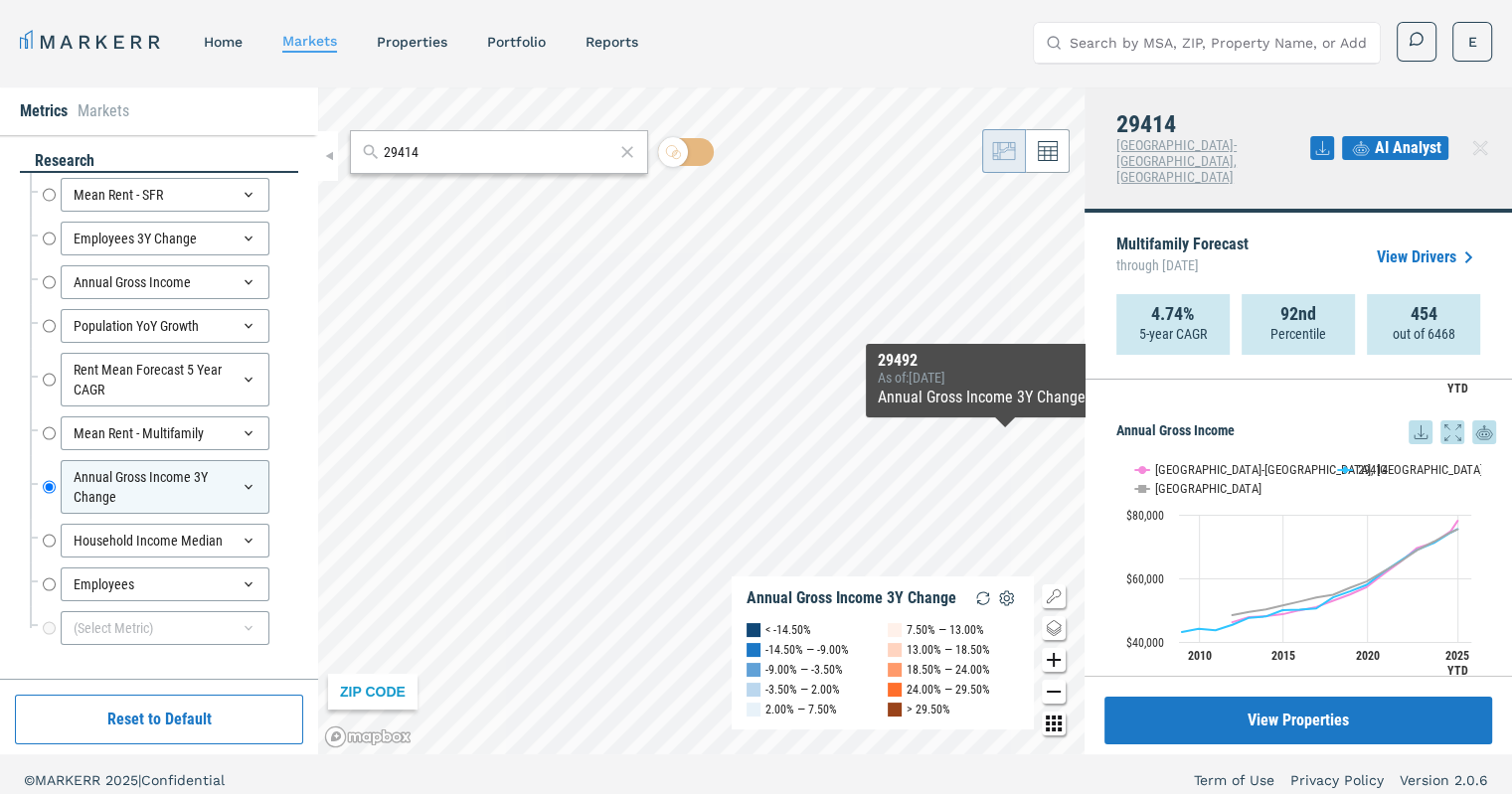 scroll, scrollTop: 779, scrollLeft: 0, axis: vertical 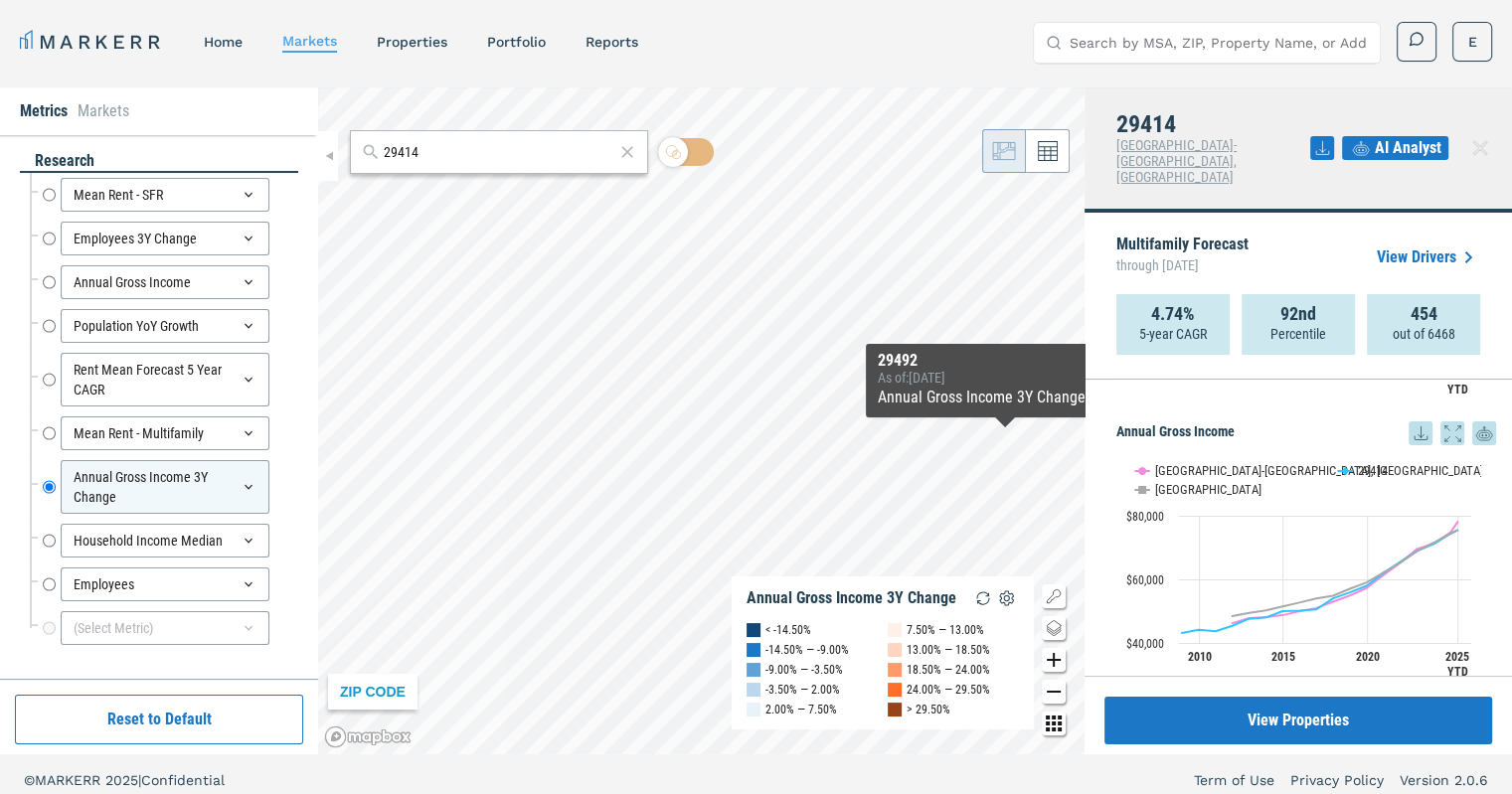 click 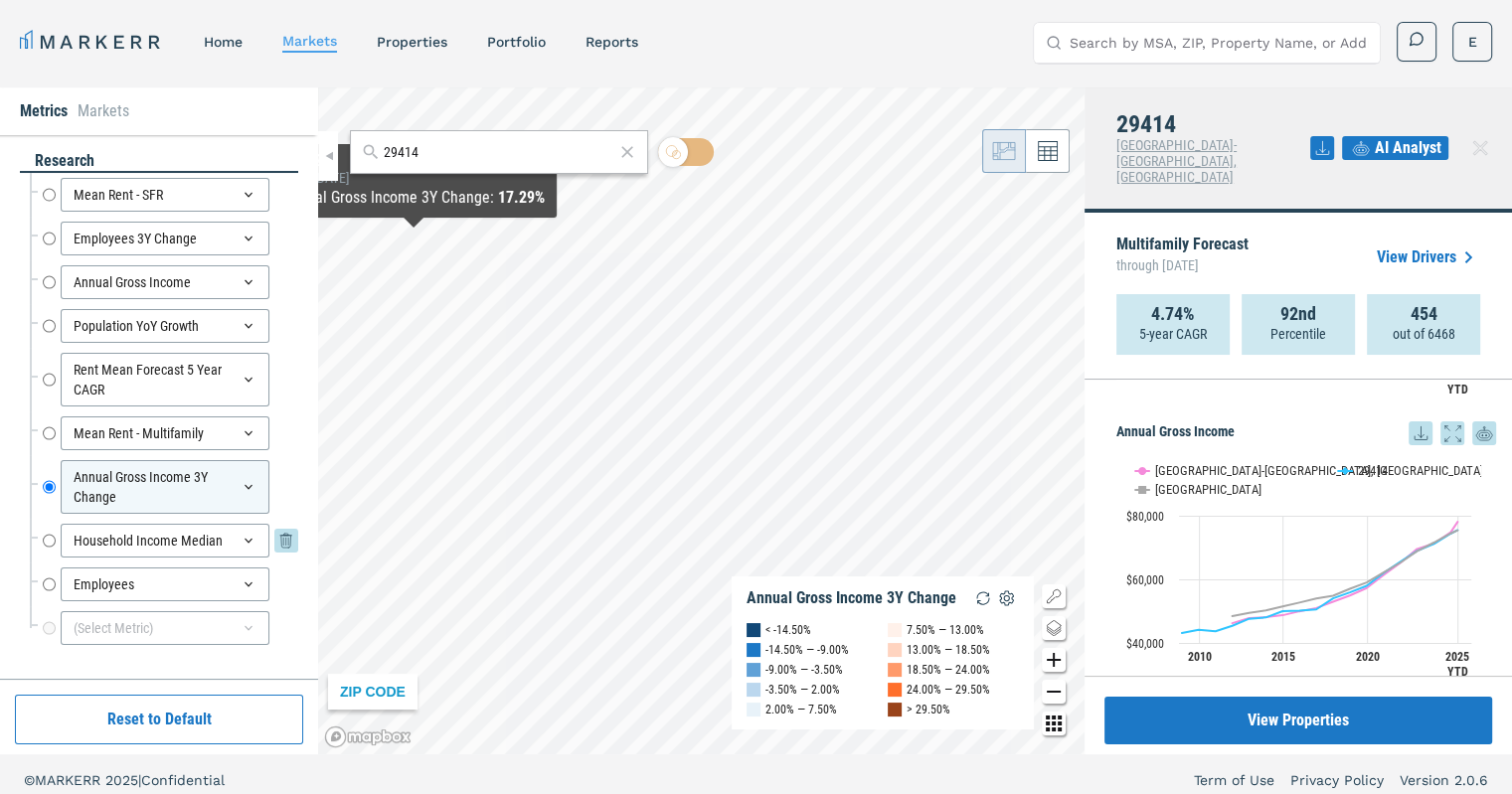 click on "Household Income Median" at bounding box center [165, 541] 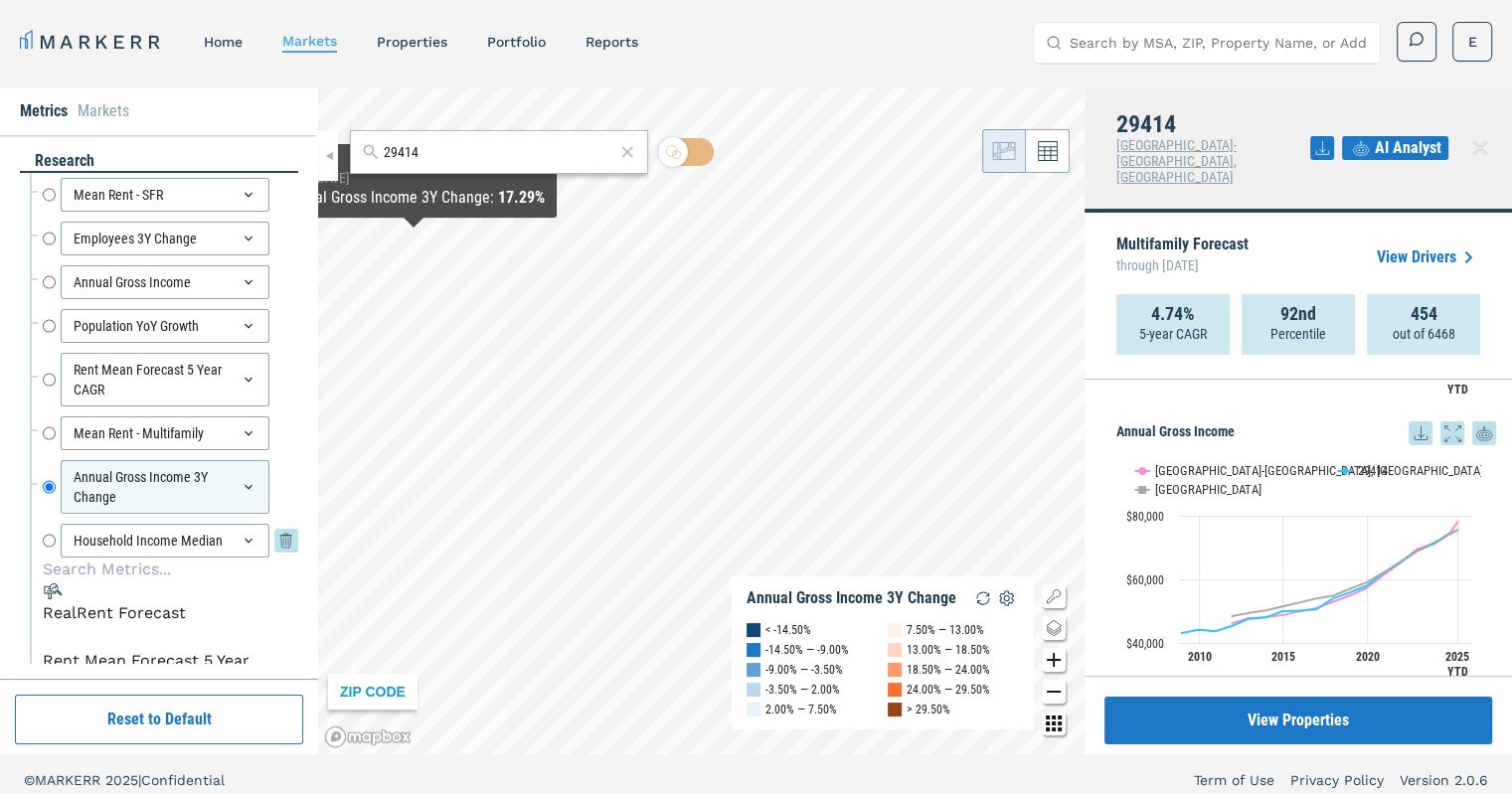 click on "Household Income Median" at bounding box center (165, 541) 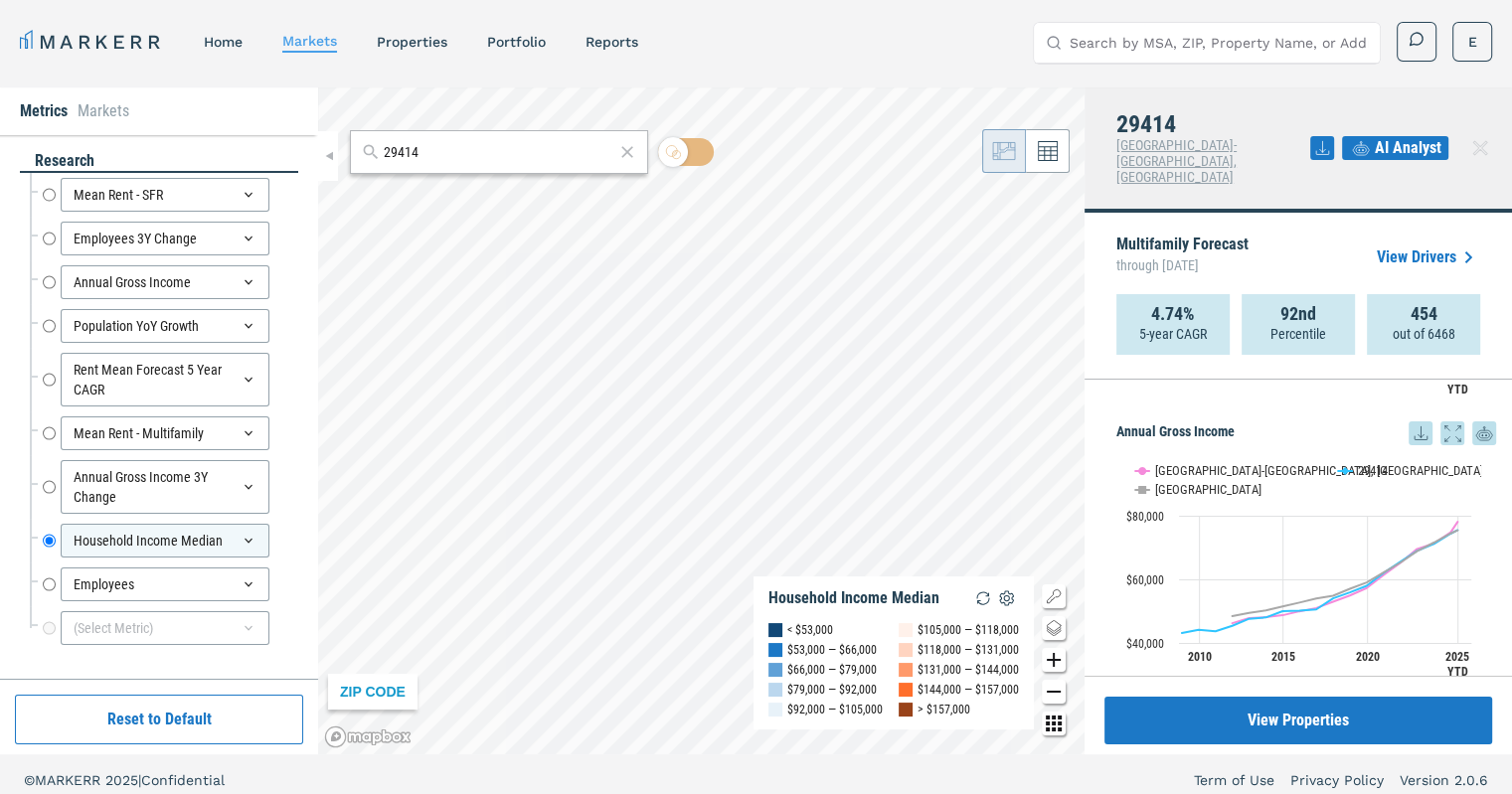 click 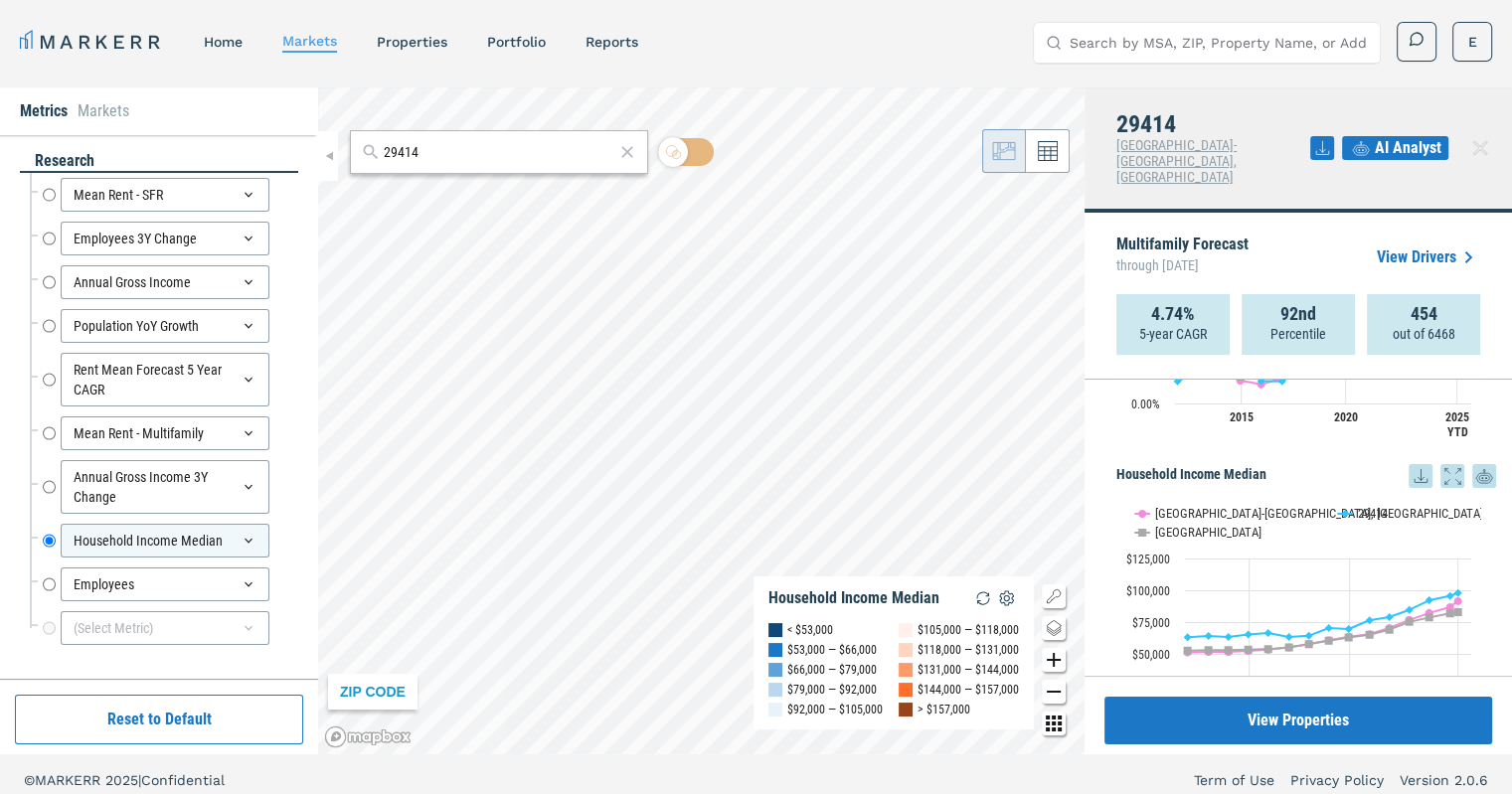 scroll, scrollTop: 2148, scrollLeft: 0, axis: vertical 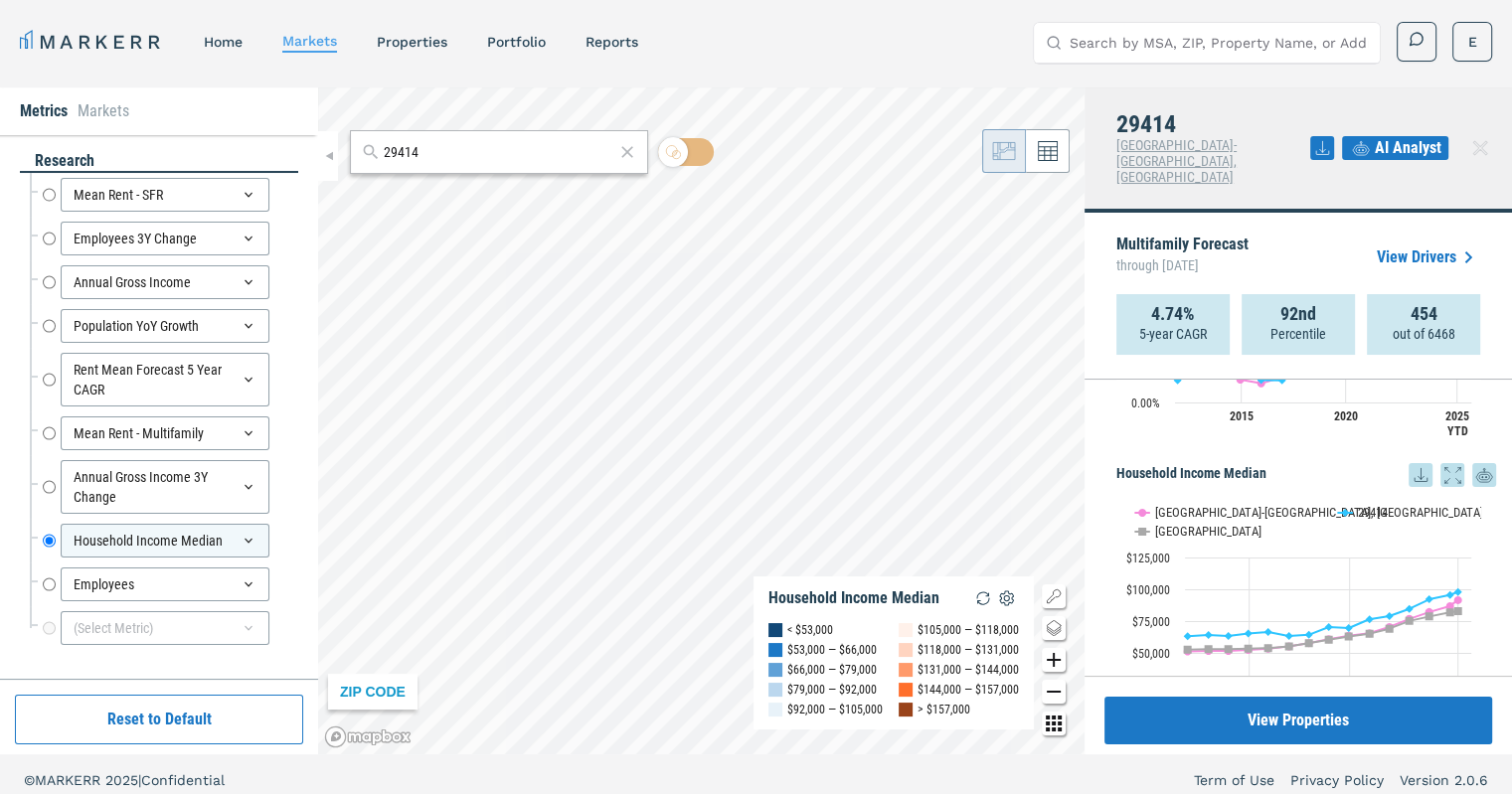 click 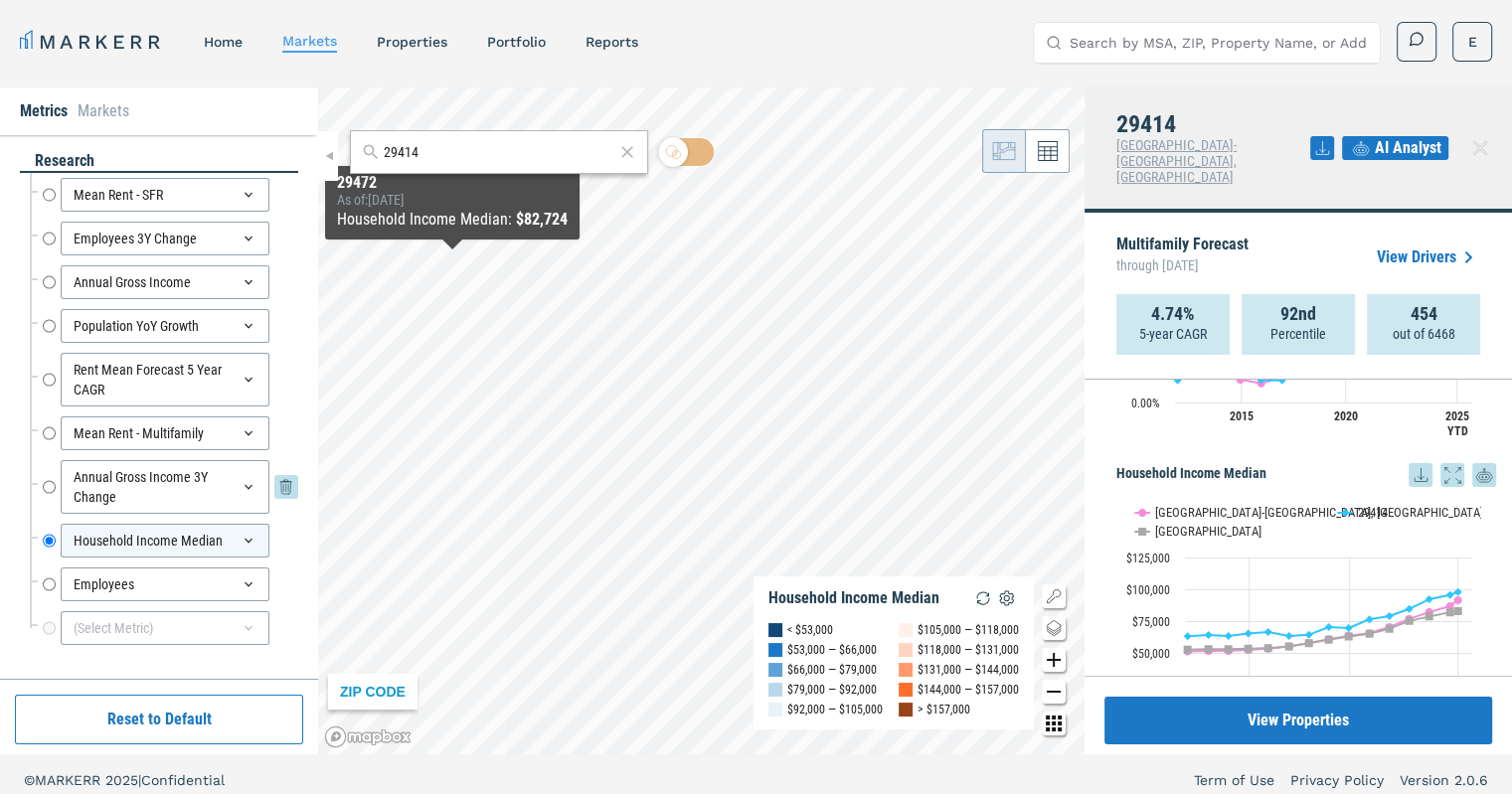 click on "Annual Gross Income 3Y Change" at bounding box center (165, 487) 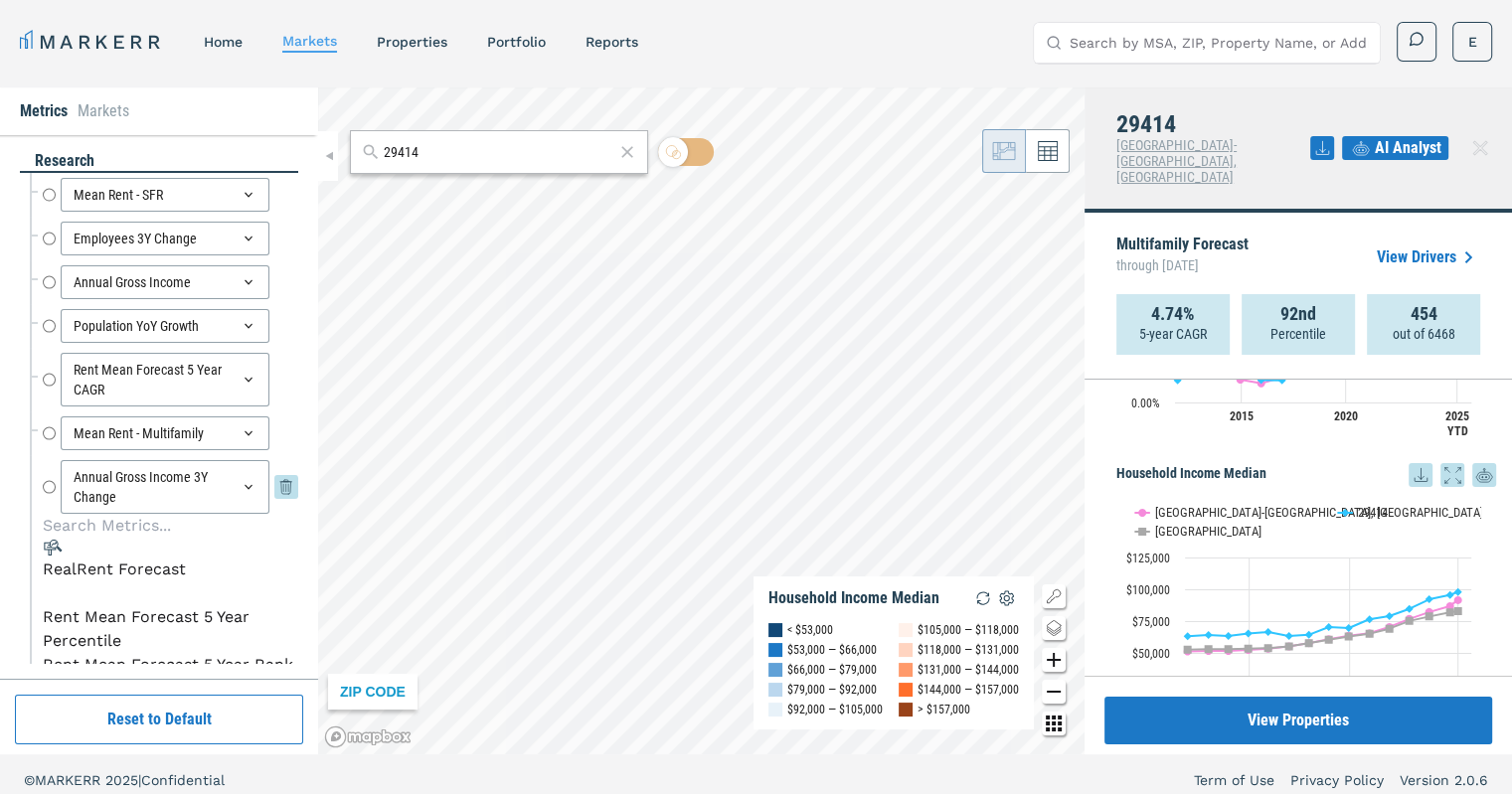 click on "Annual Gross Income 3Y Change" at bounding box center [49, 487] 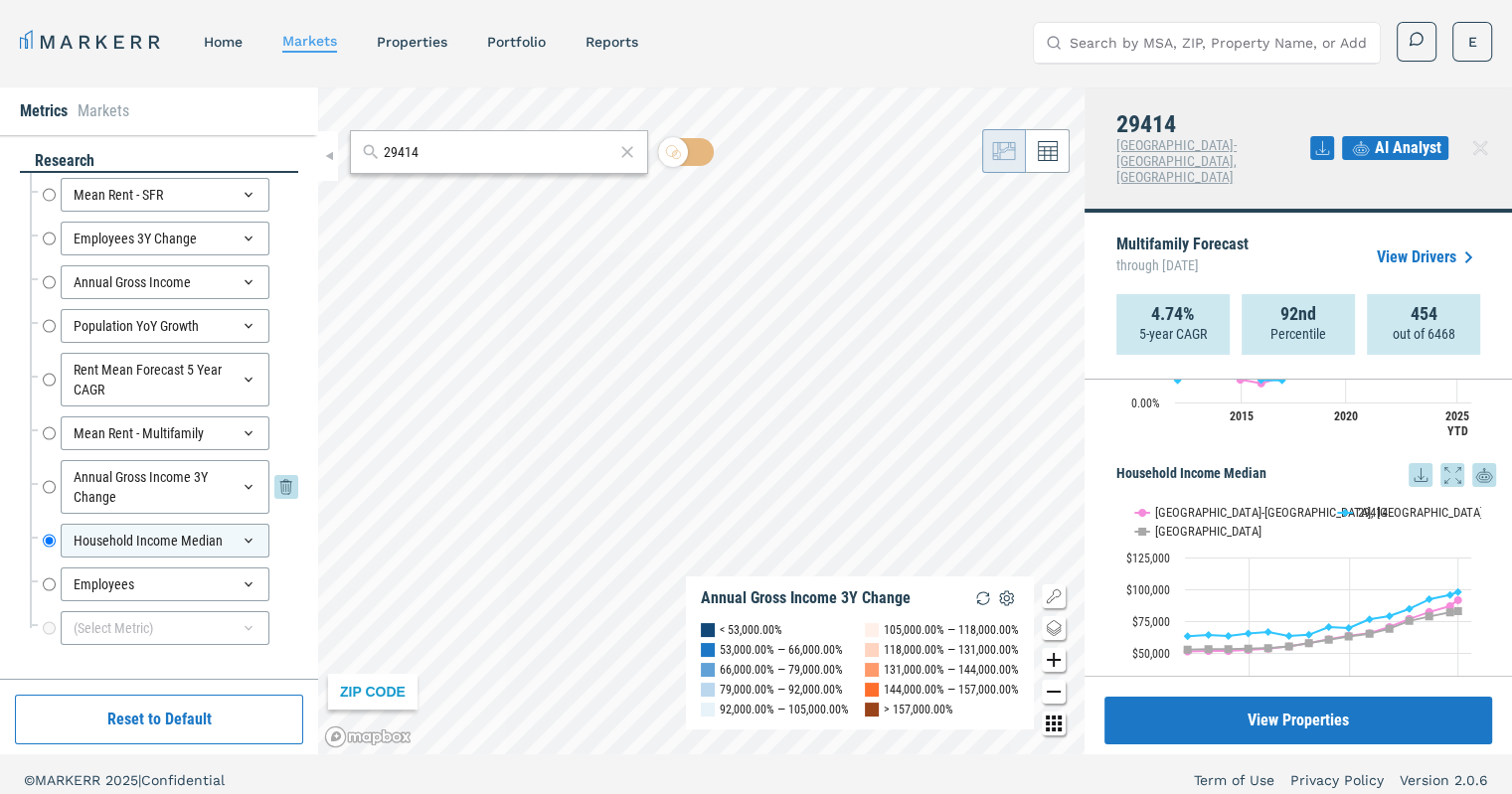 radio on "true" 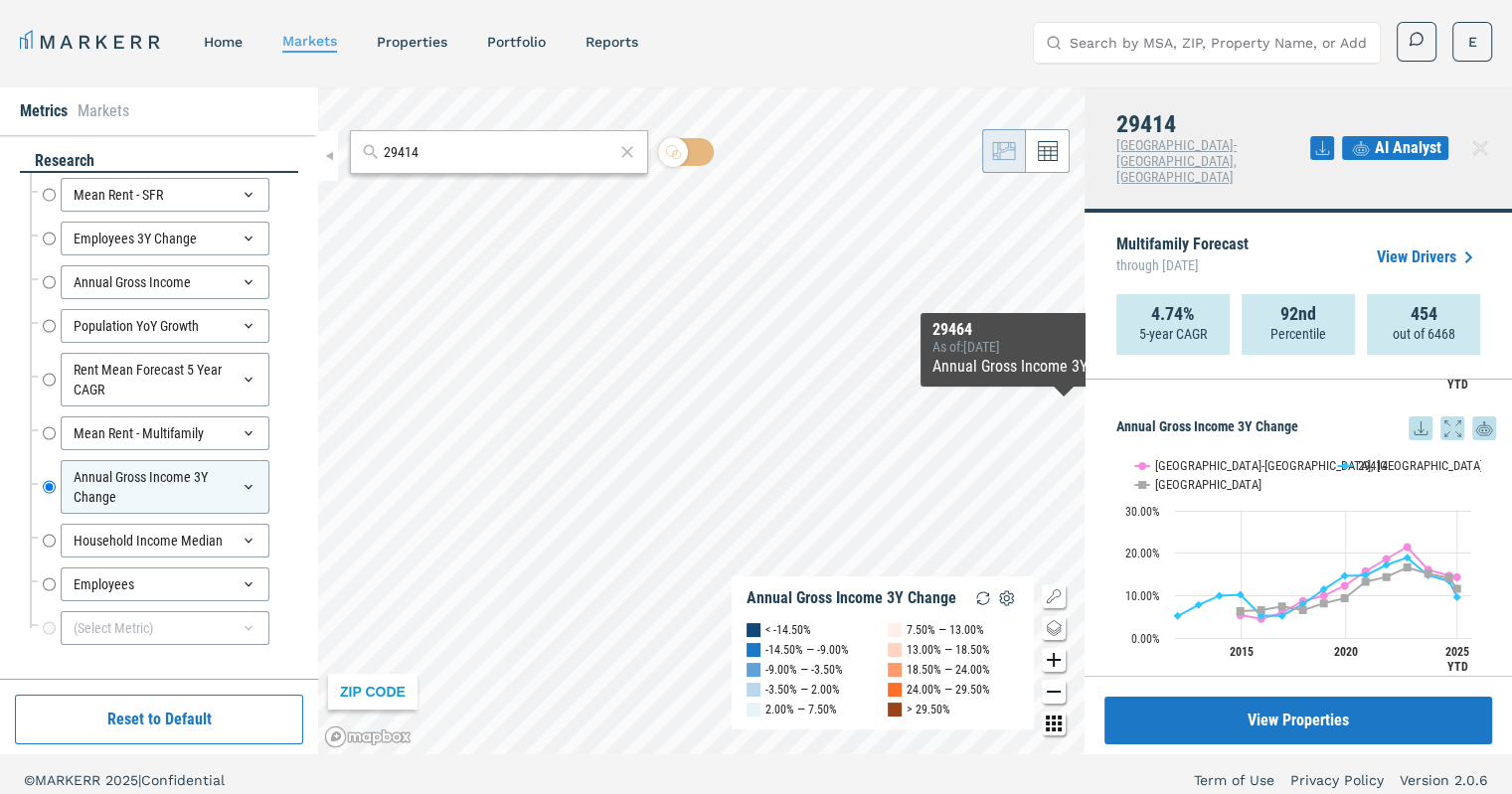 scroll, scrollTop: 1912, scrollLeft: 0, axis: vertical 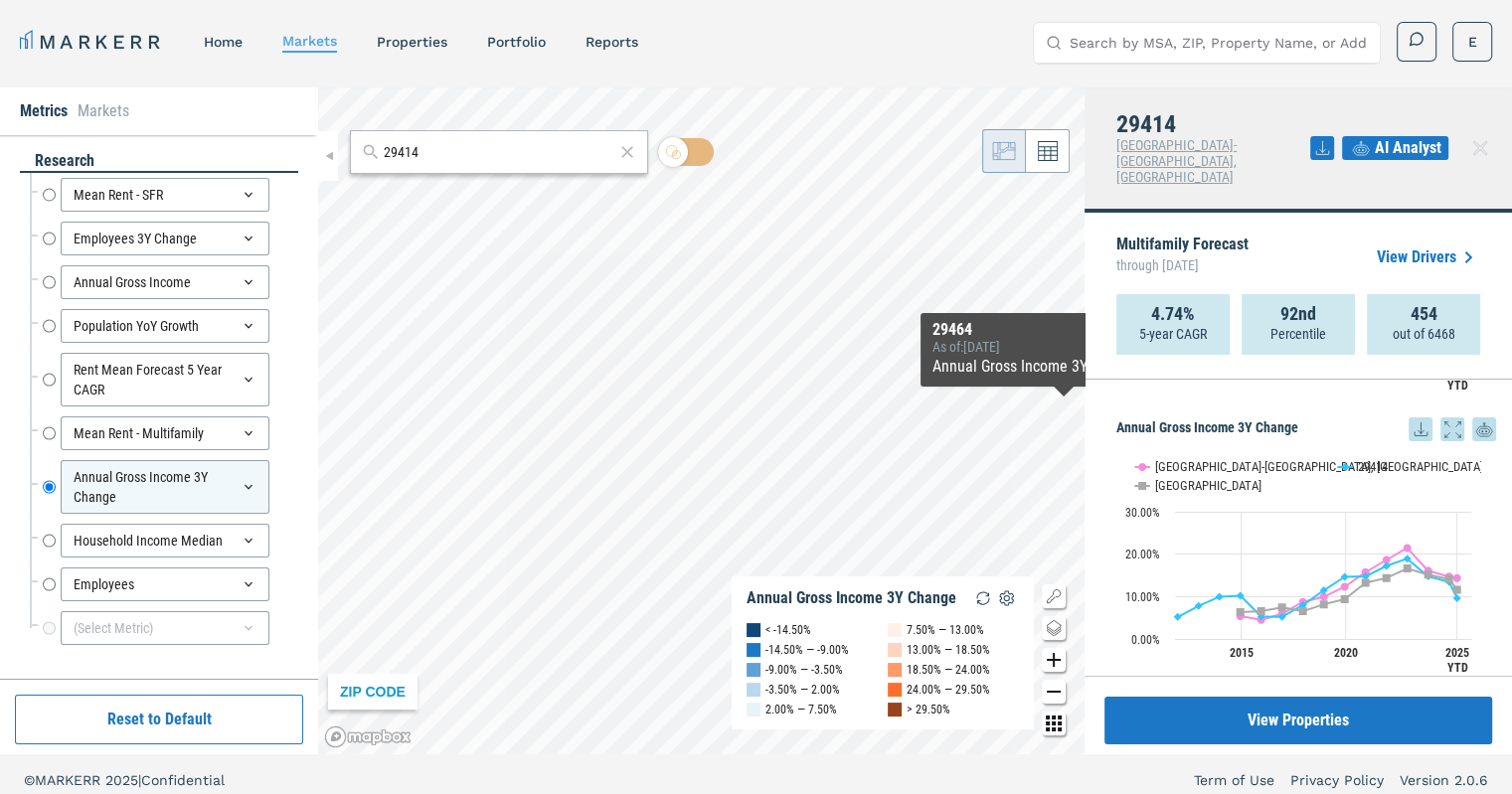 click 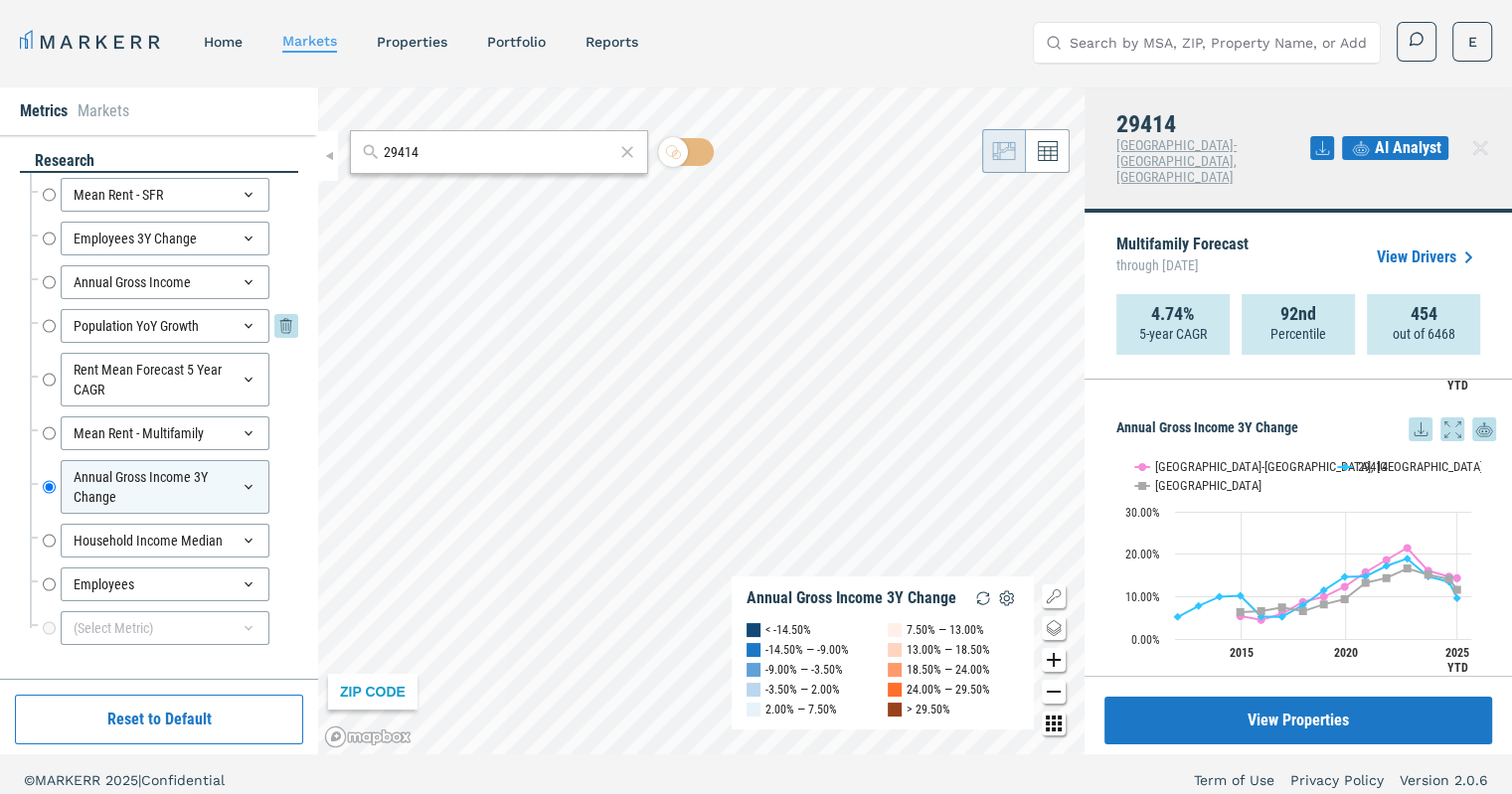 click on "Population YoY Growth" at bounding box center [49, 326] 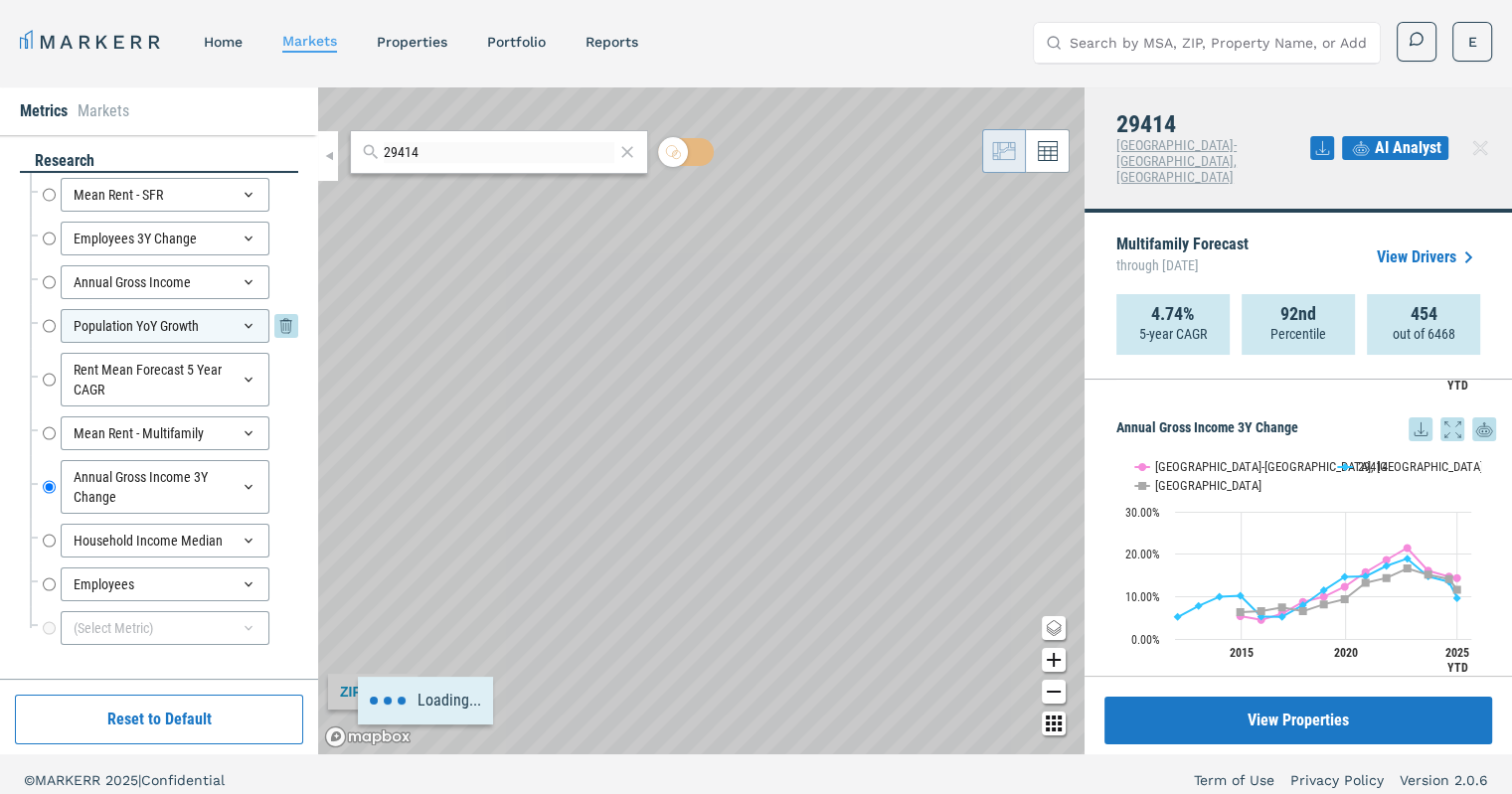 radio on "true" 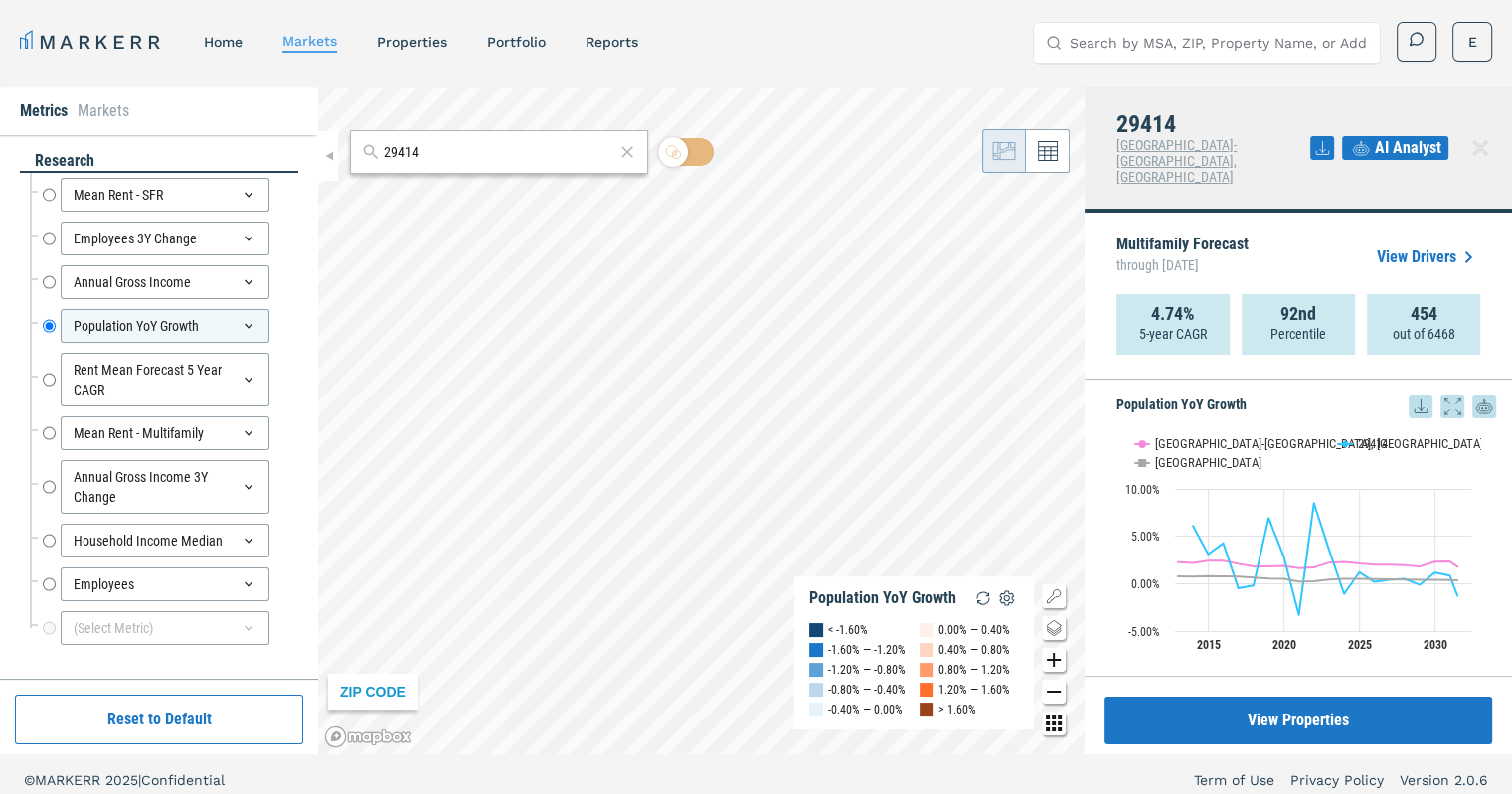 scroll, scrollTop: 1086, scrollLeft: 0, axis: vertical 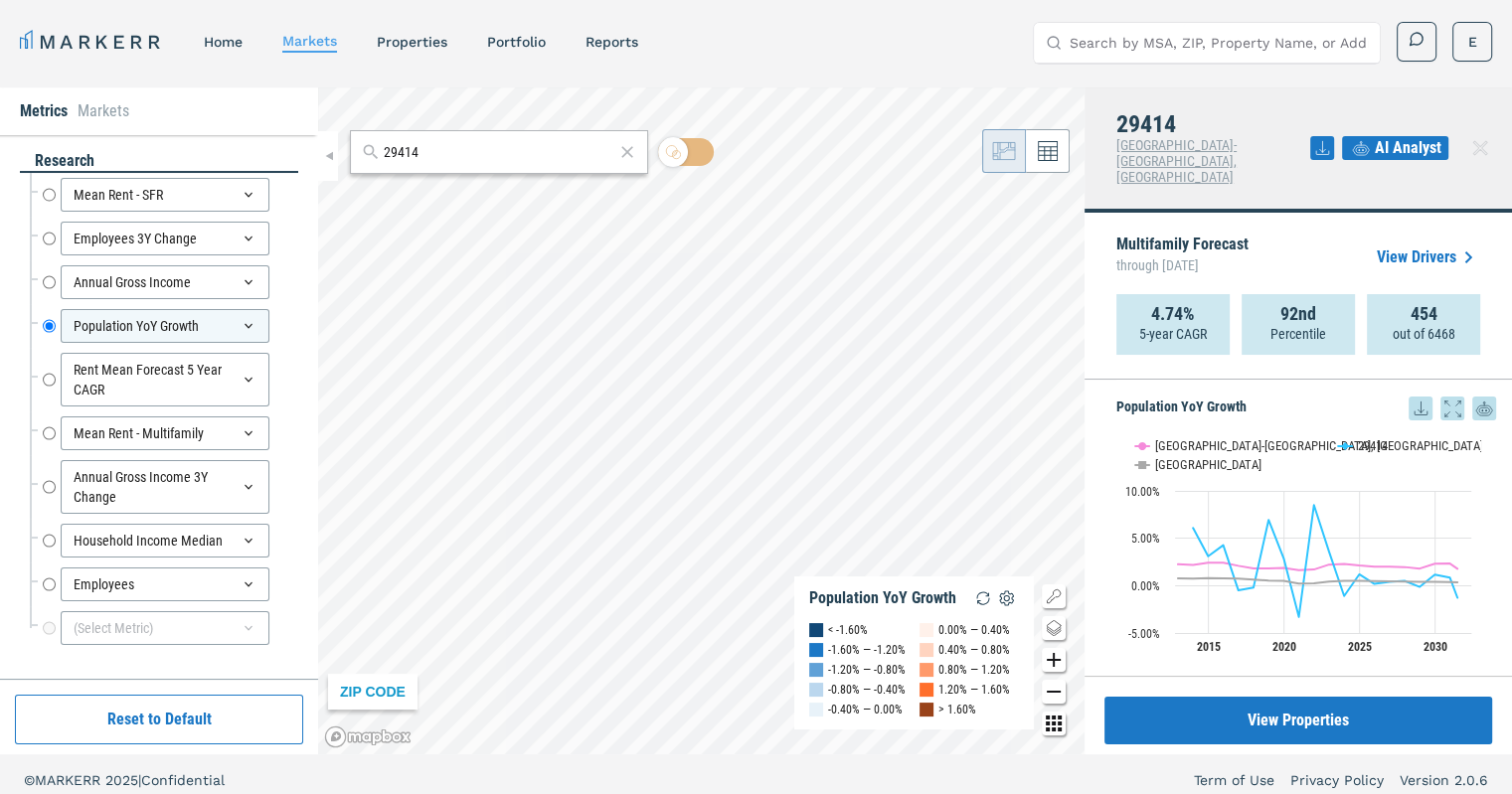 click 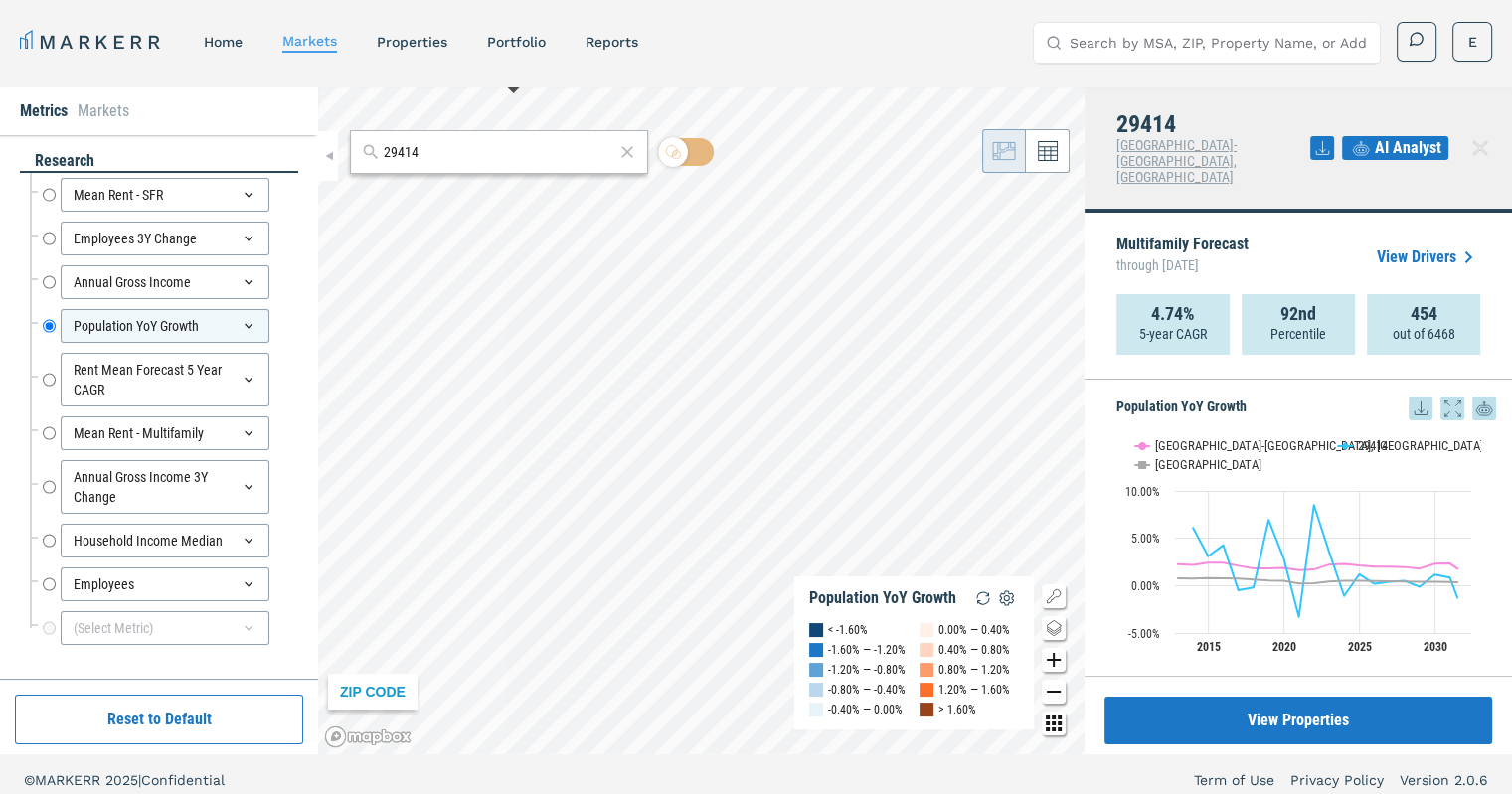 click on "29414" at bounding box center (499, 152) 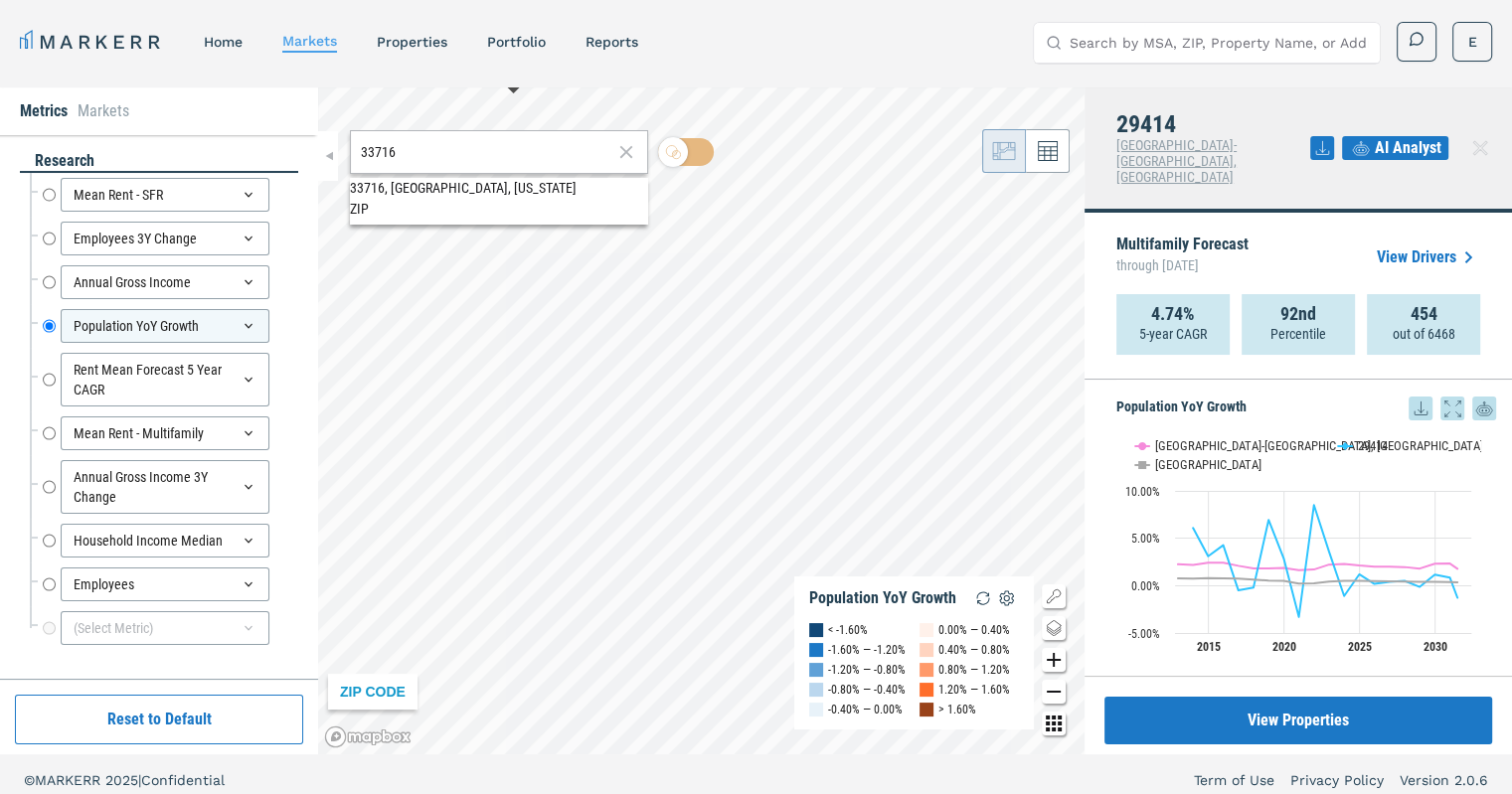 type on "33716" 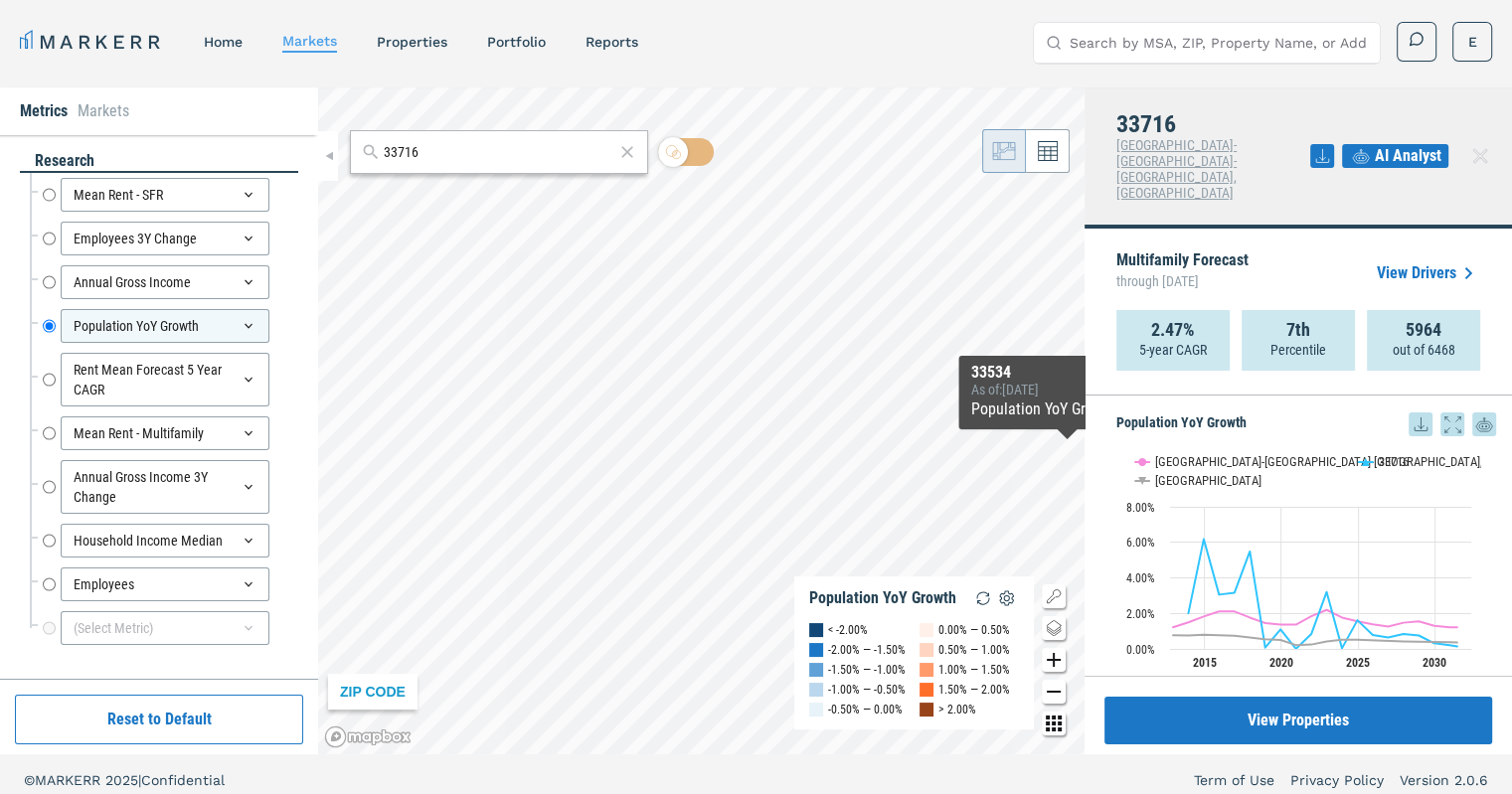 click 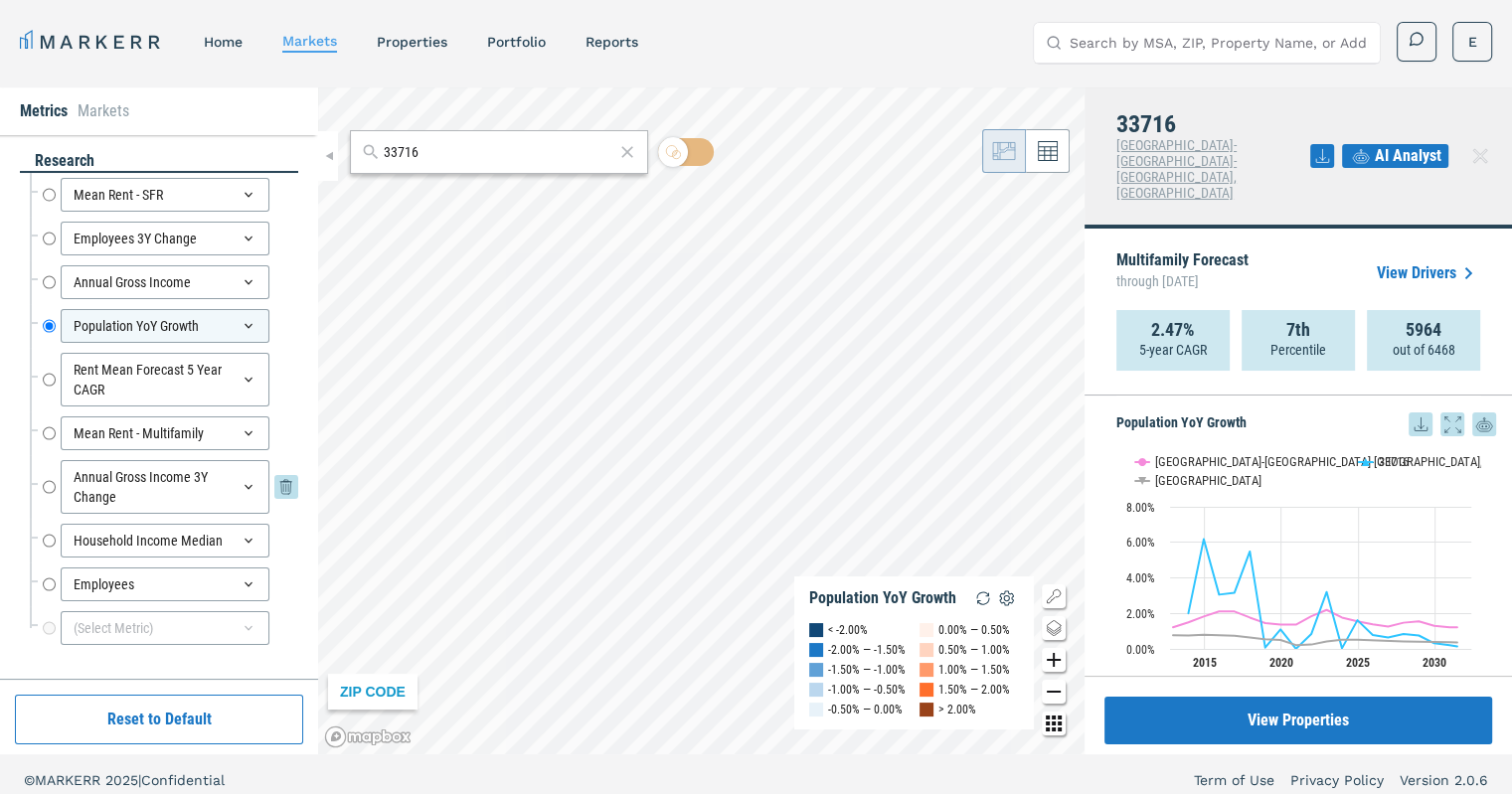 click on "Annual Gross Income 3Y Change" at bounding box center [49, 487] 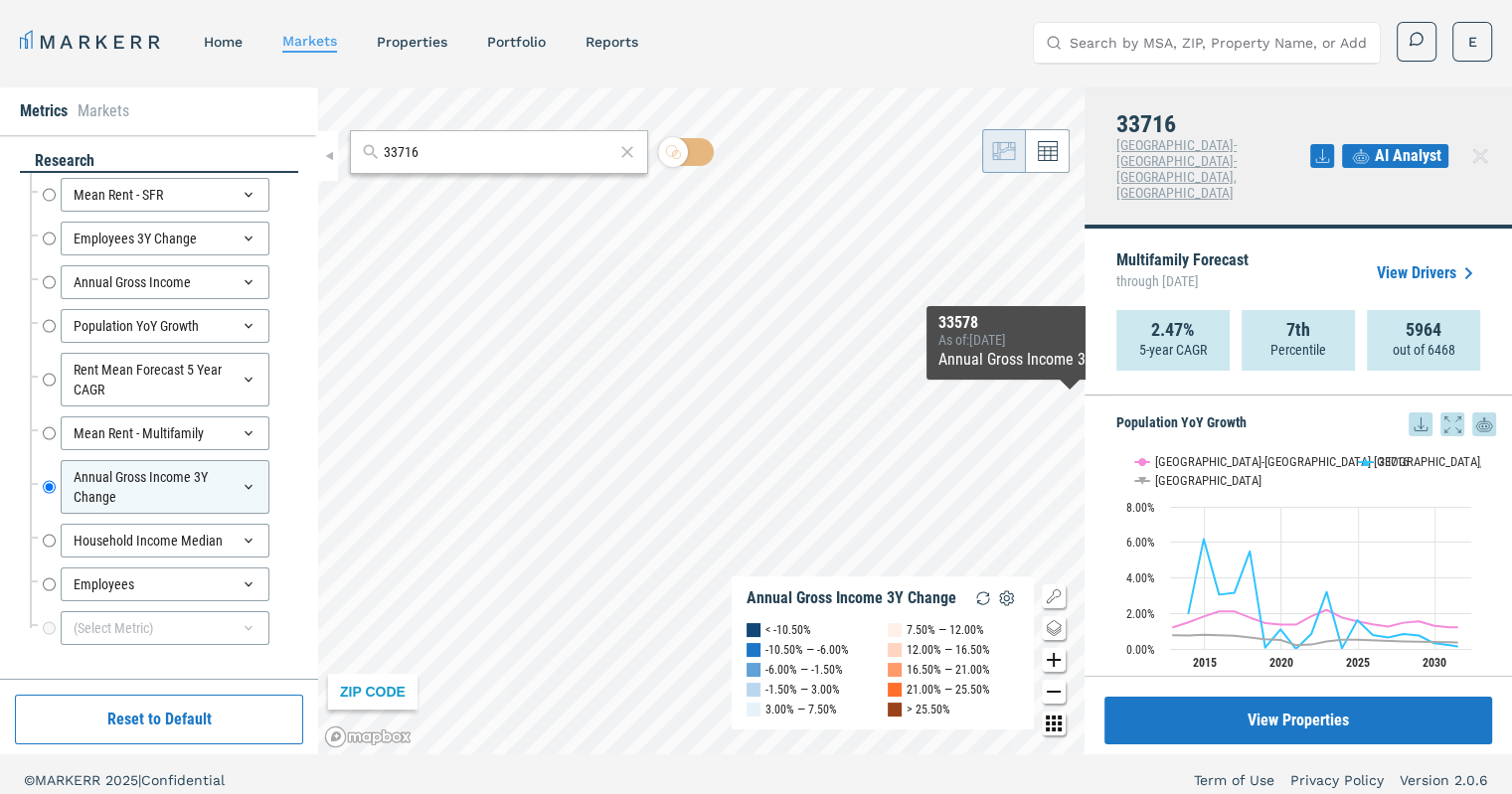 scroll, scrollTop: 12, scrollLeft: 0, axis: vertical 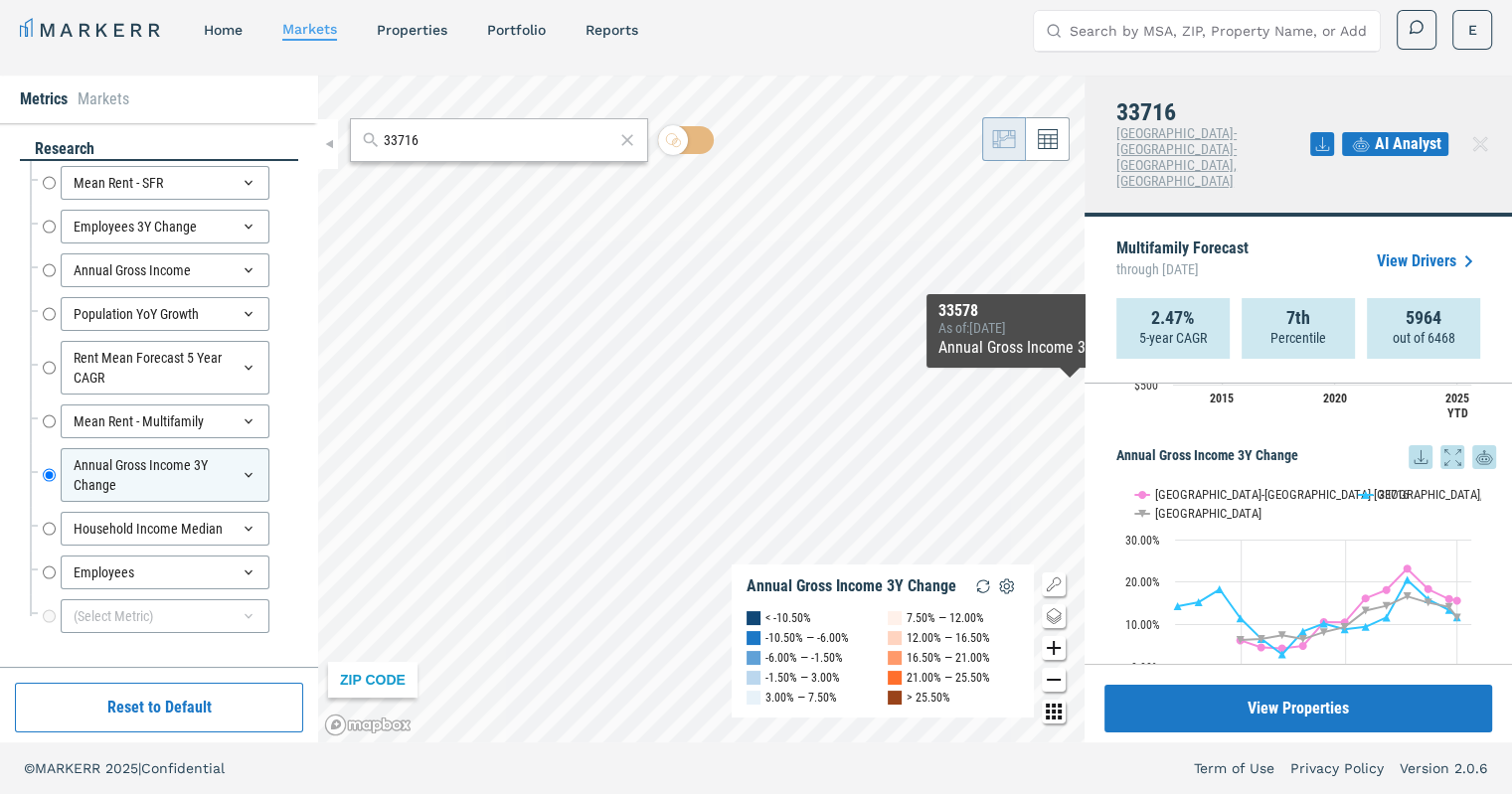 click 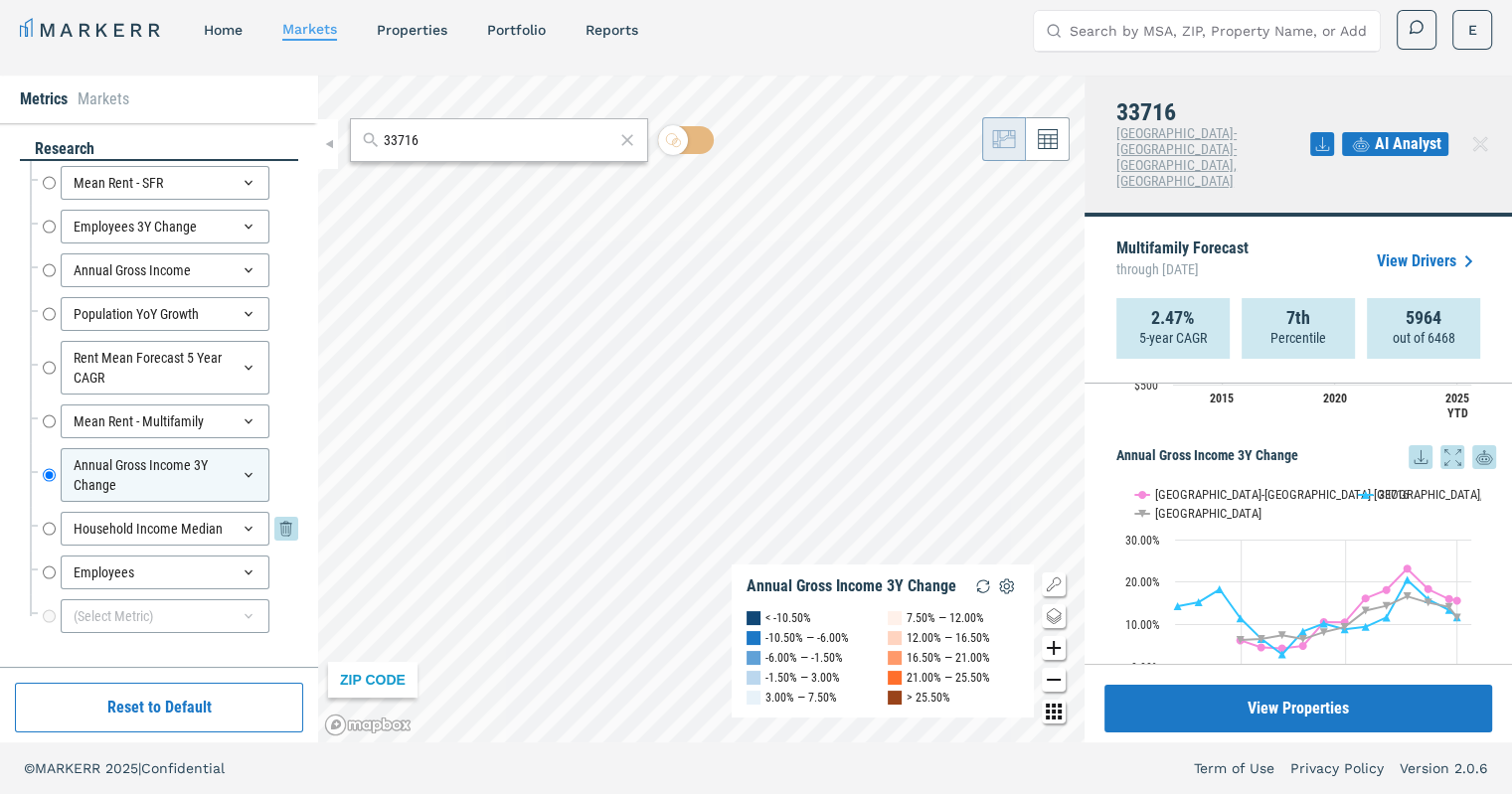click on "Household Income Median" at bounding box center (49, 529) 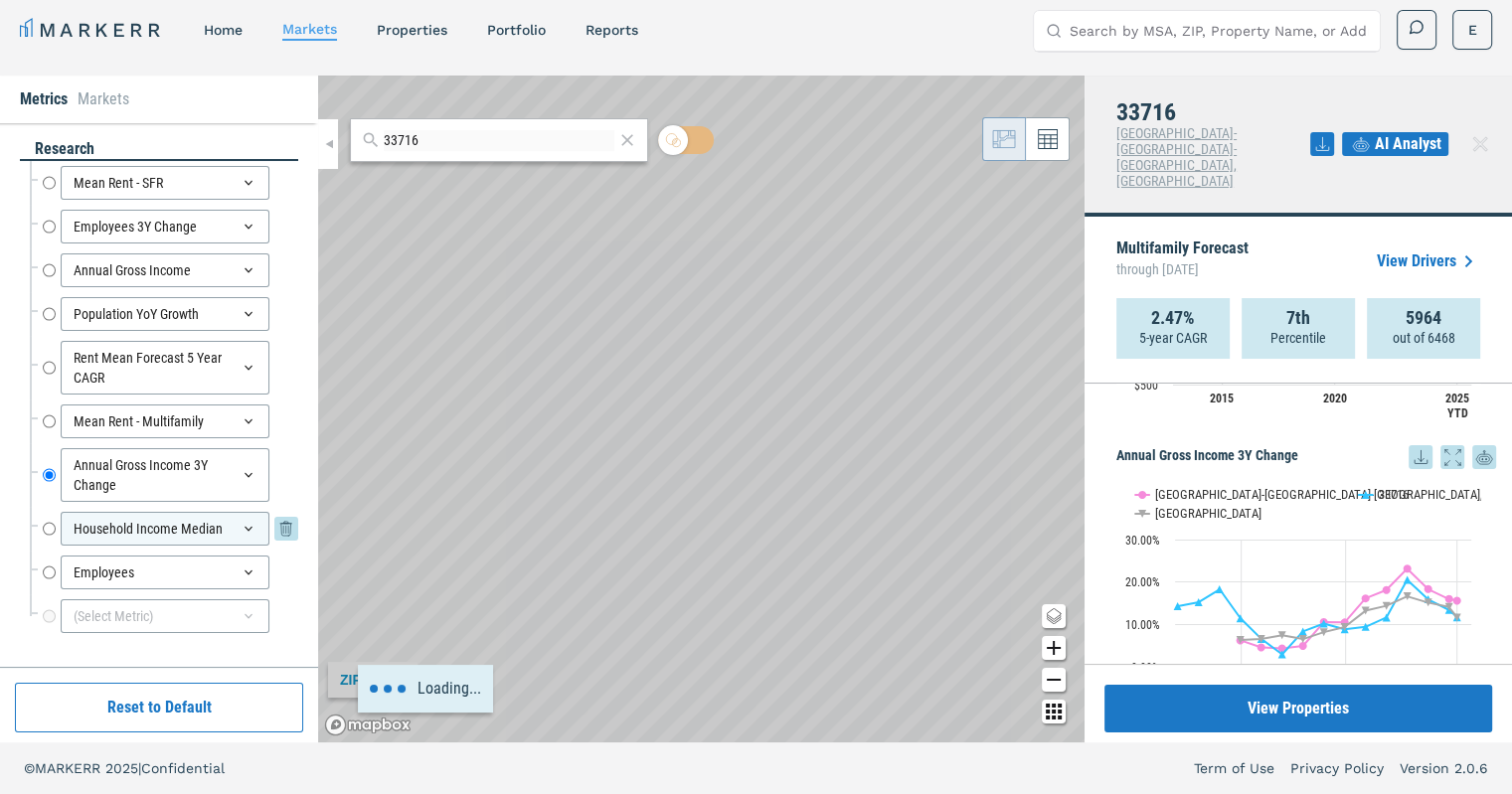 radio on "false" 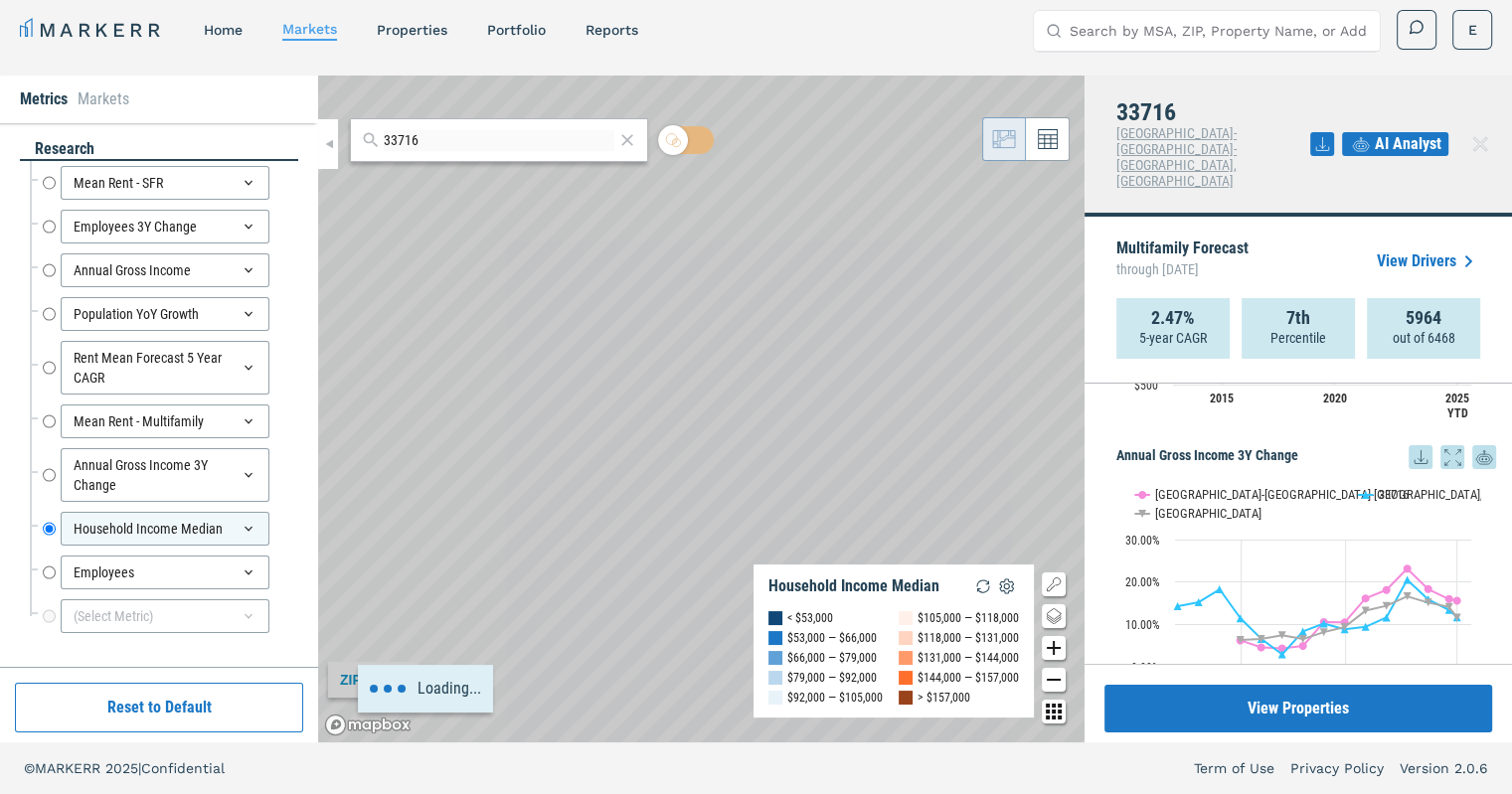 click on "Loading..." at bounding box center (701, 408) 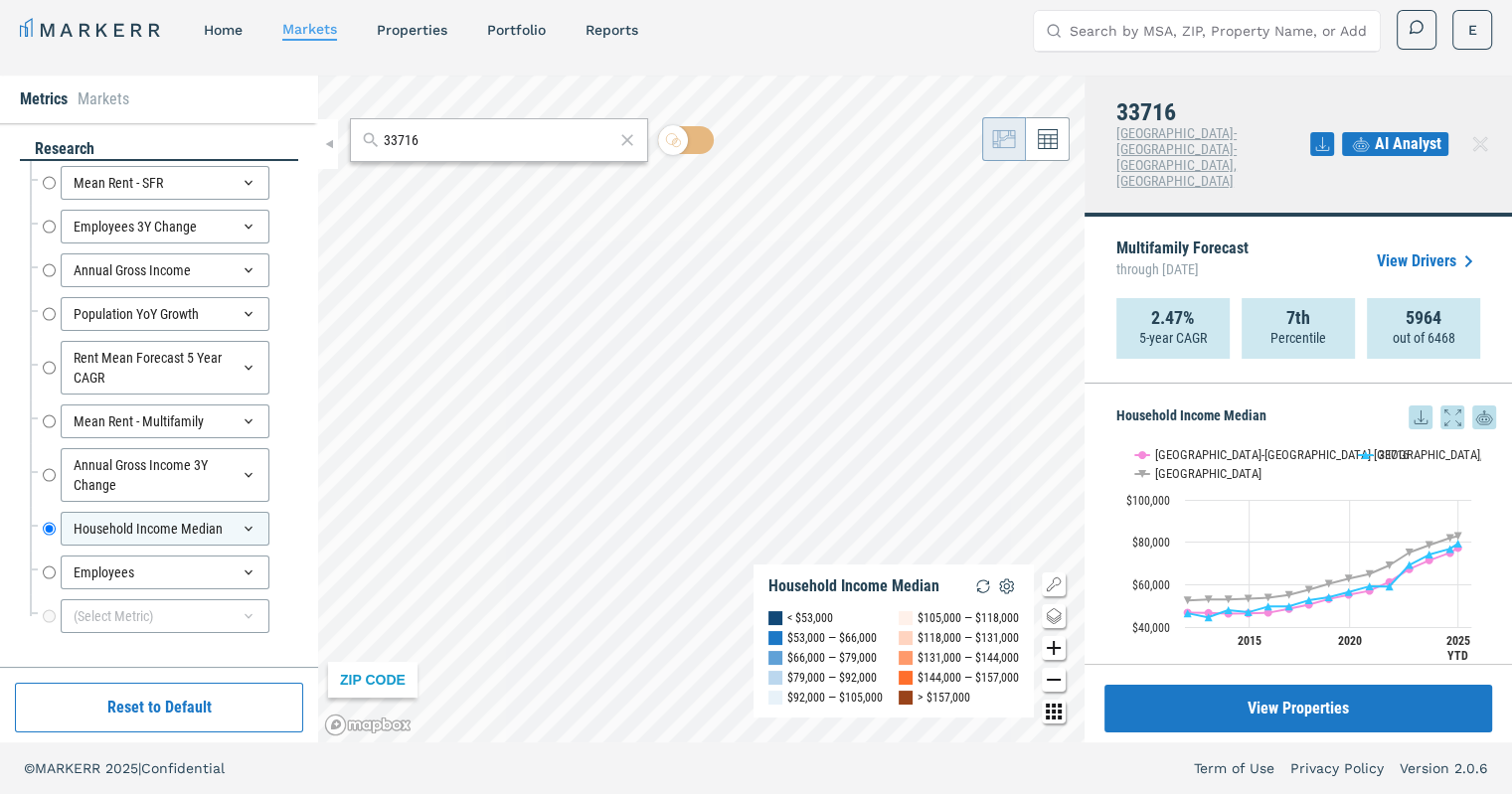 scroll, scrollTop: 2208, scrollLeft: 0, axis: vertical 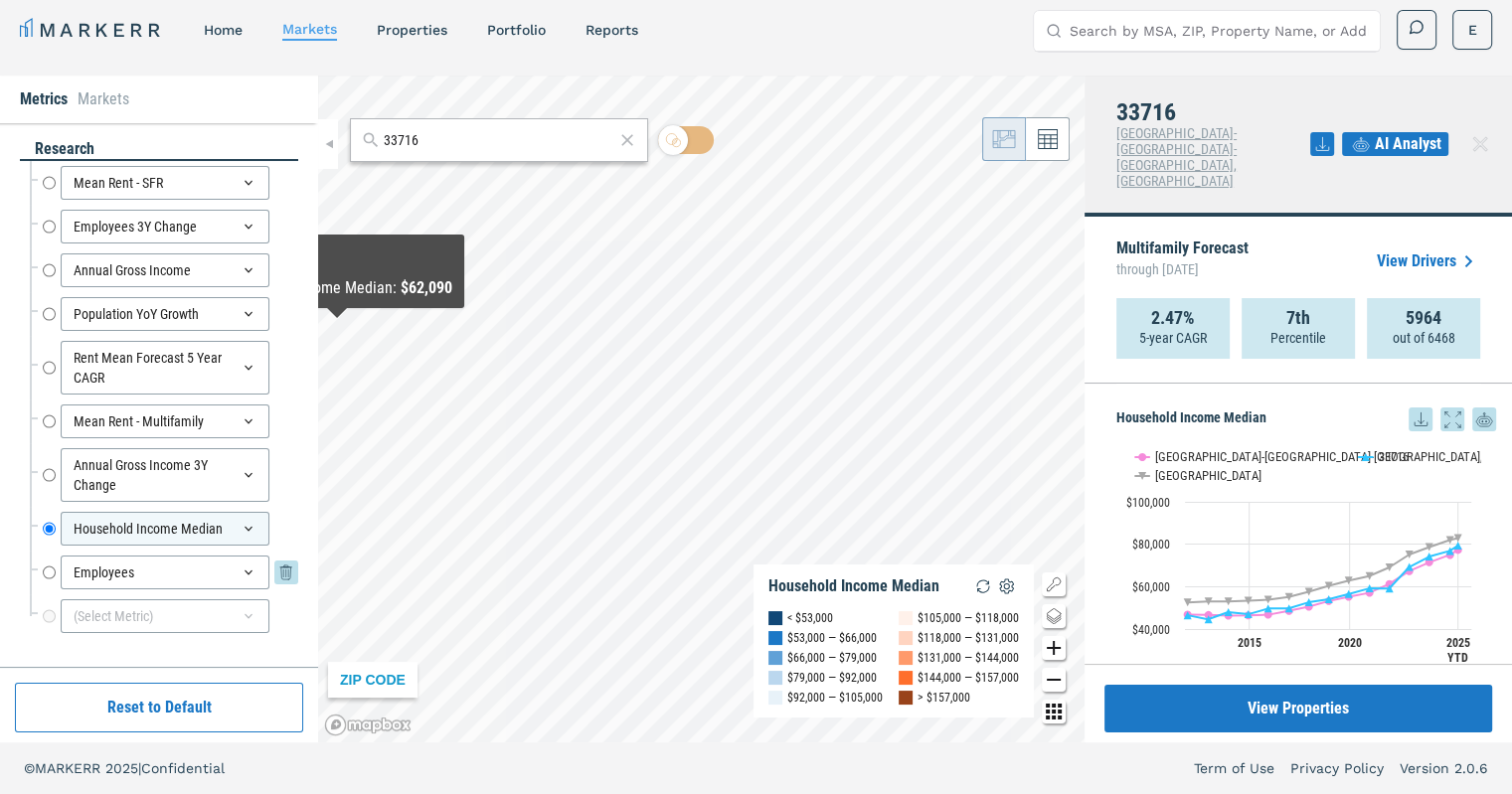 click on "Employees" at bounding box center (49, 572) 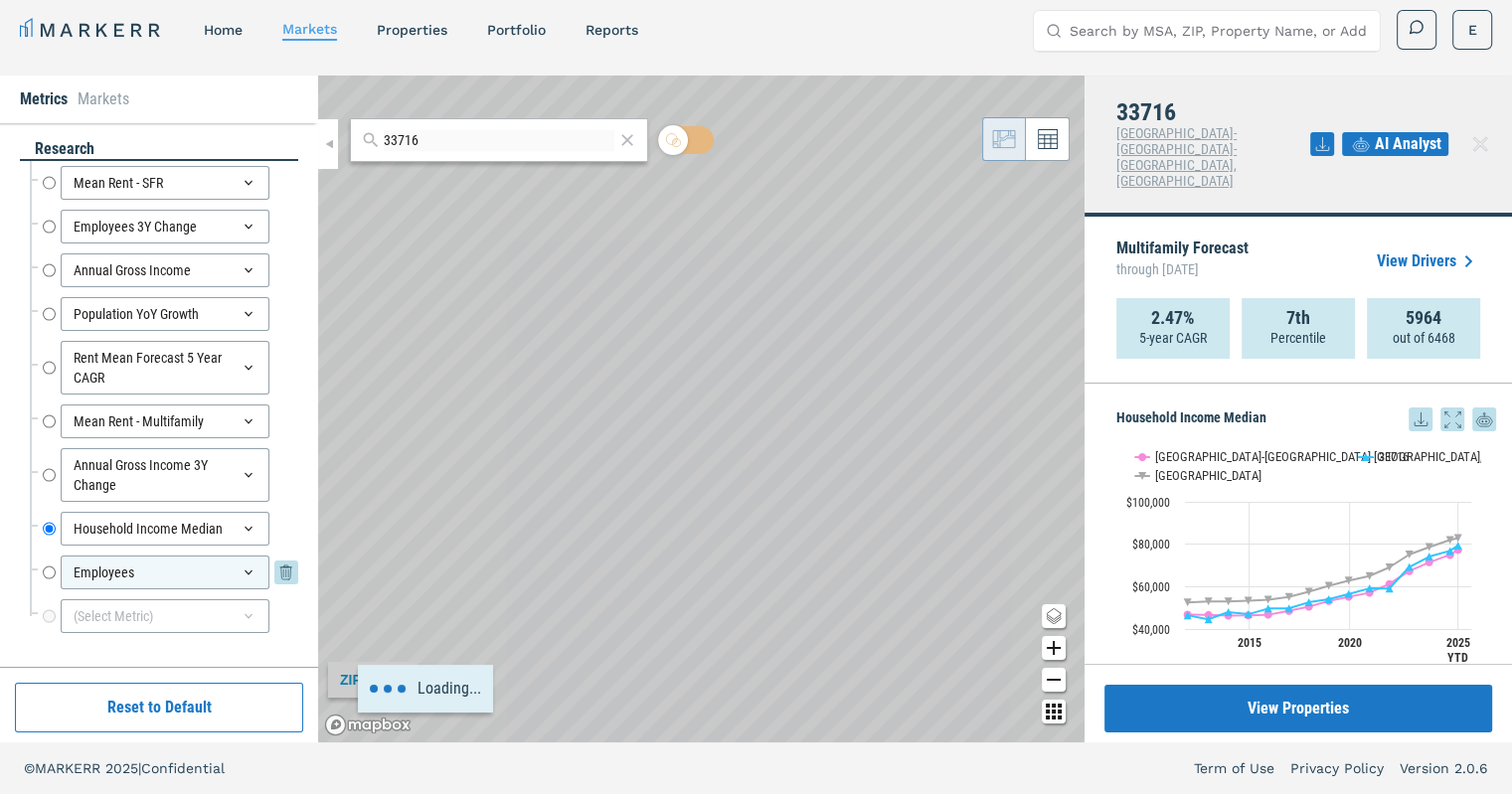 radio on "false" 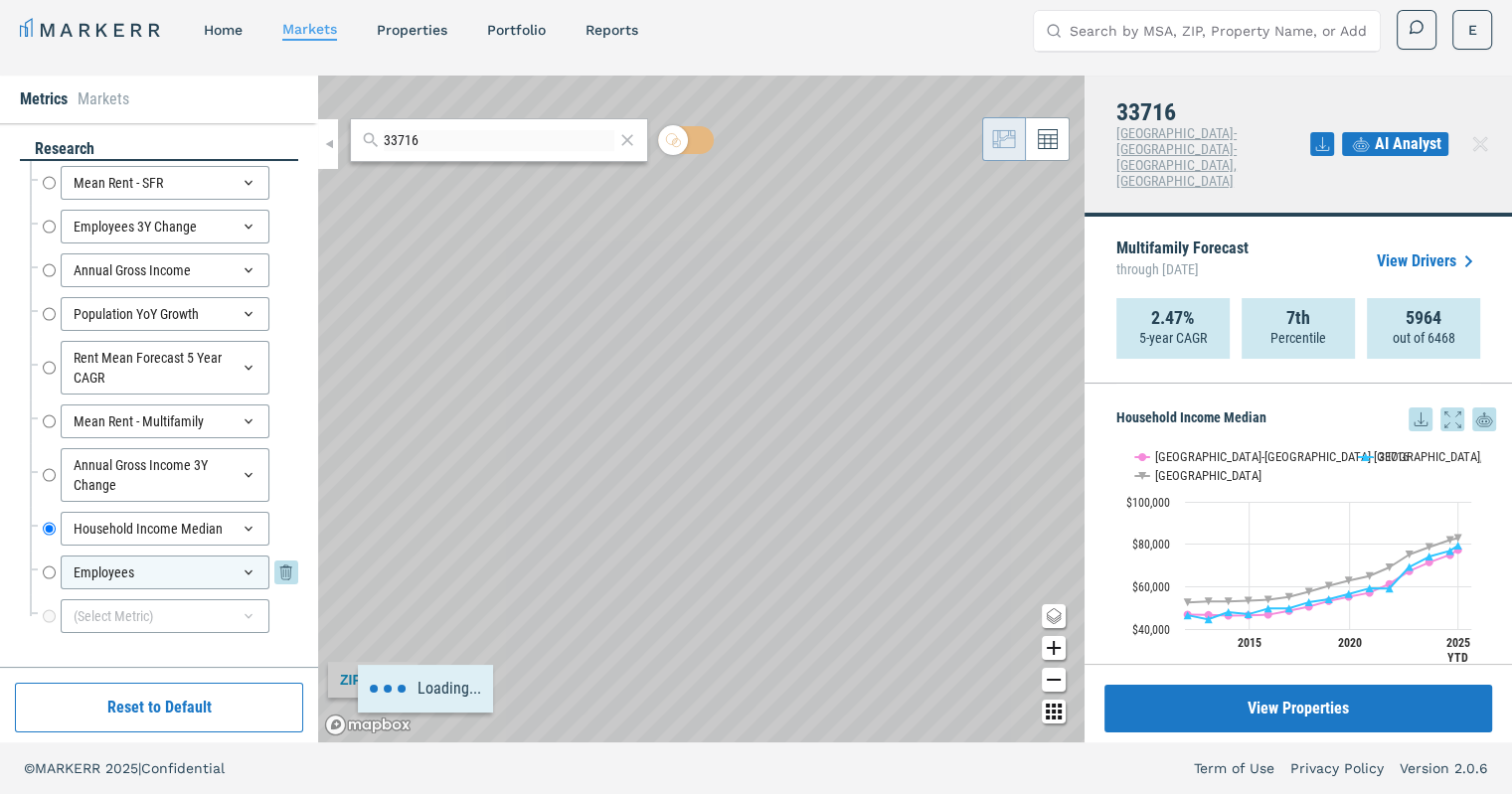 radio on "true" 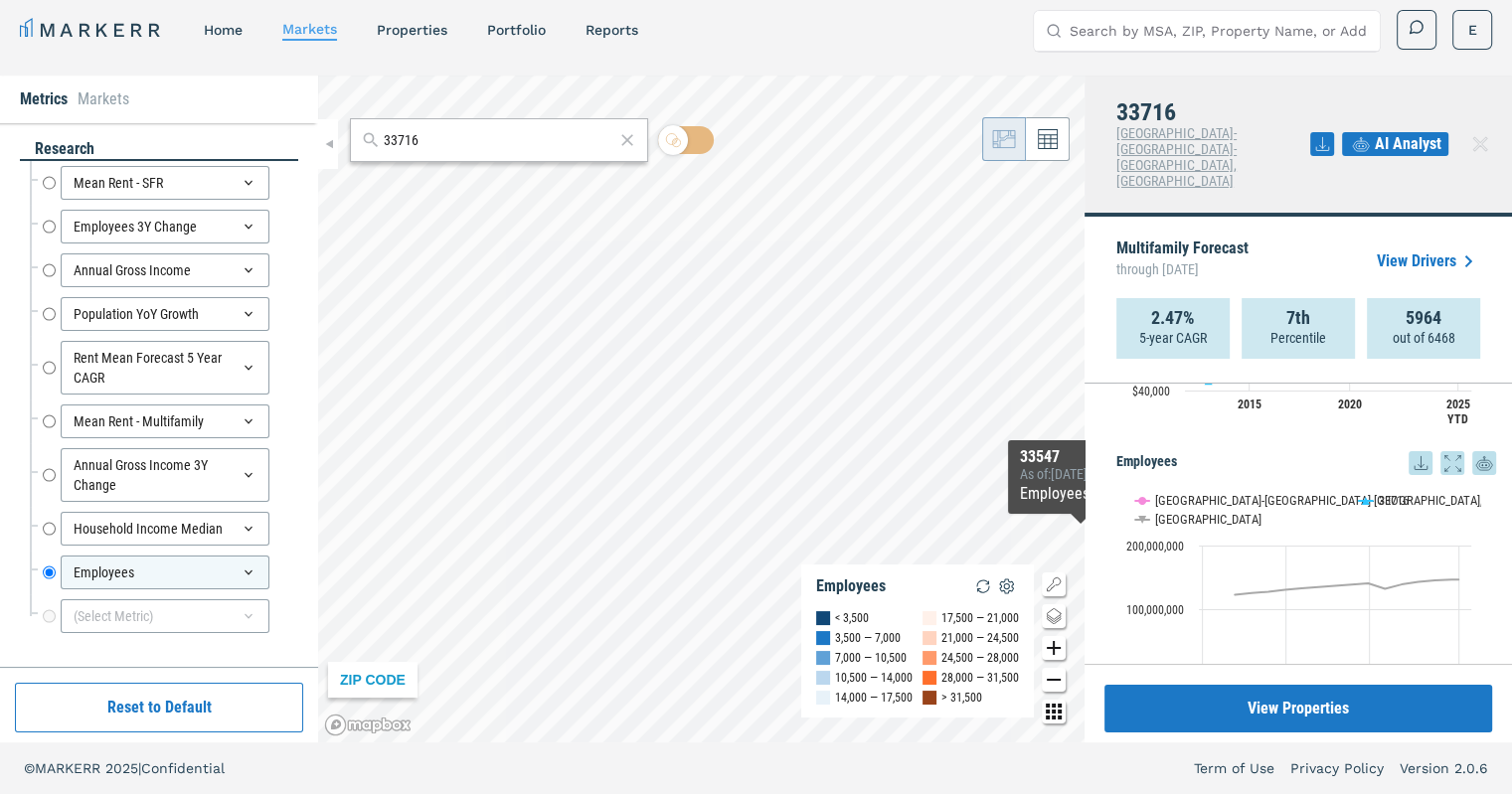 scroll, scrollTop: 2498, scrollLeft: 0, axis: vertical 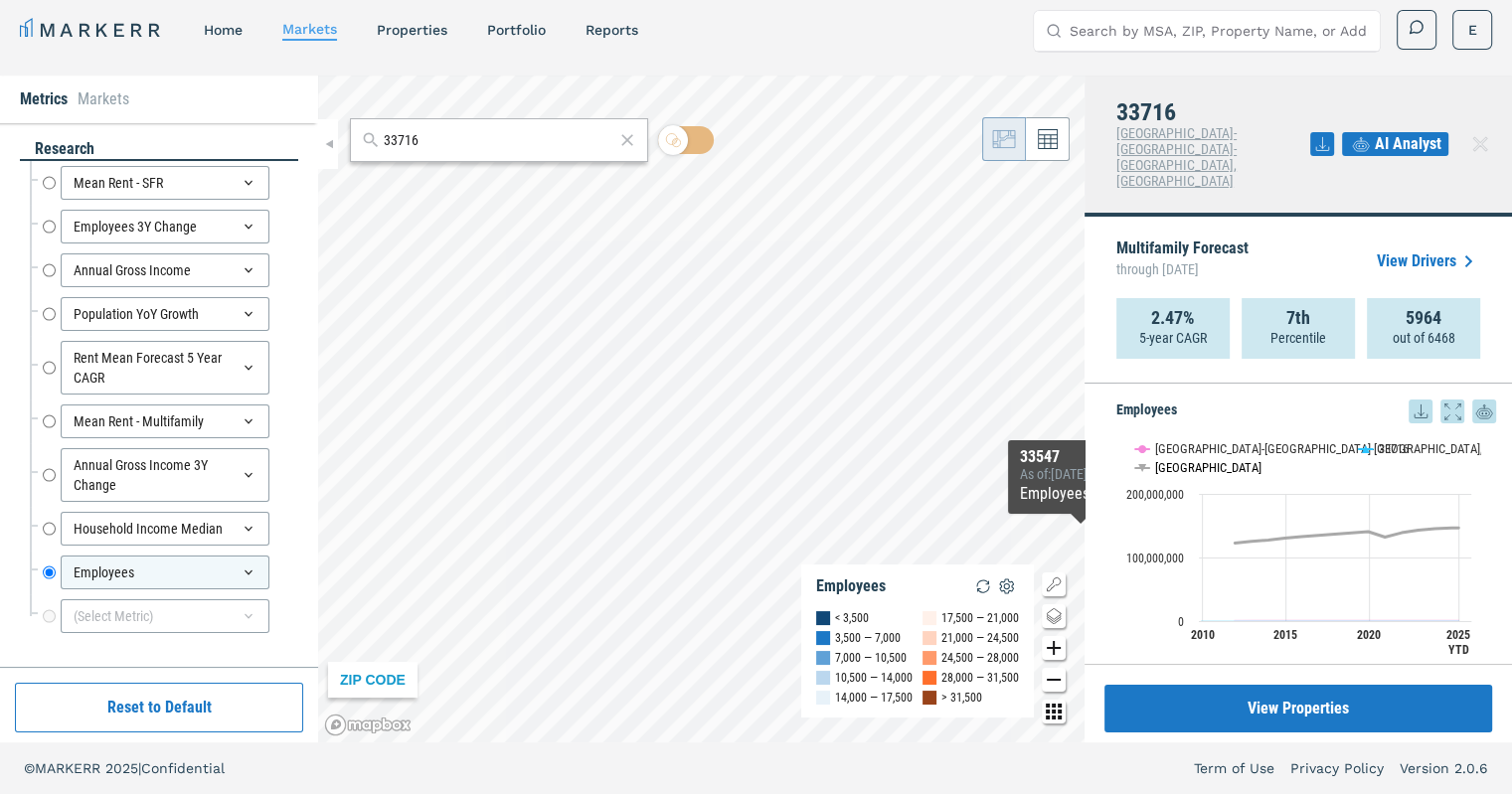 click at bounding box center (1155, 467) 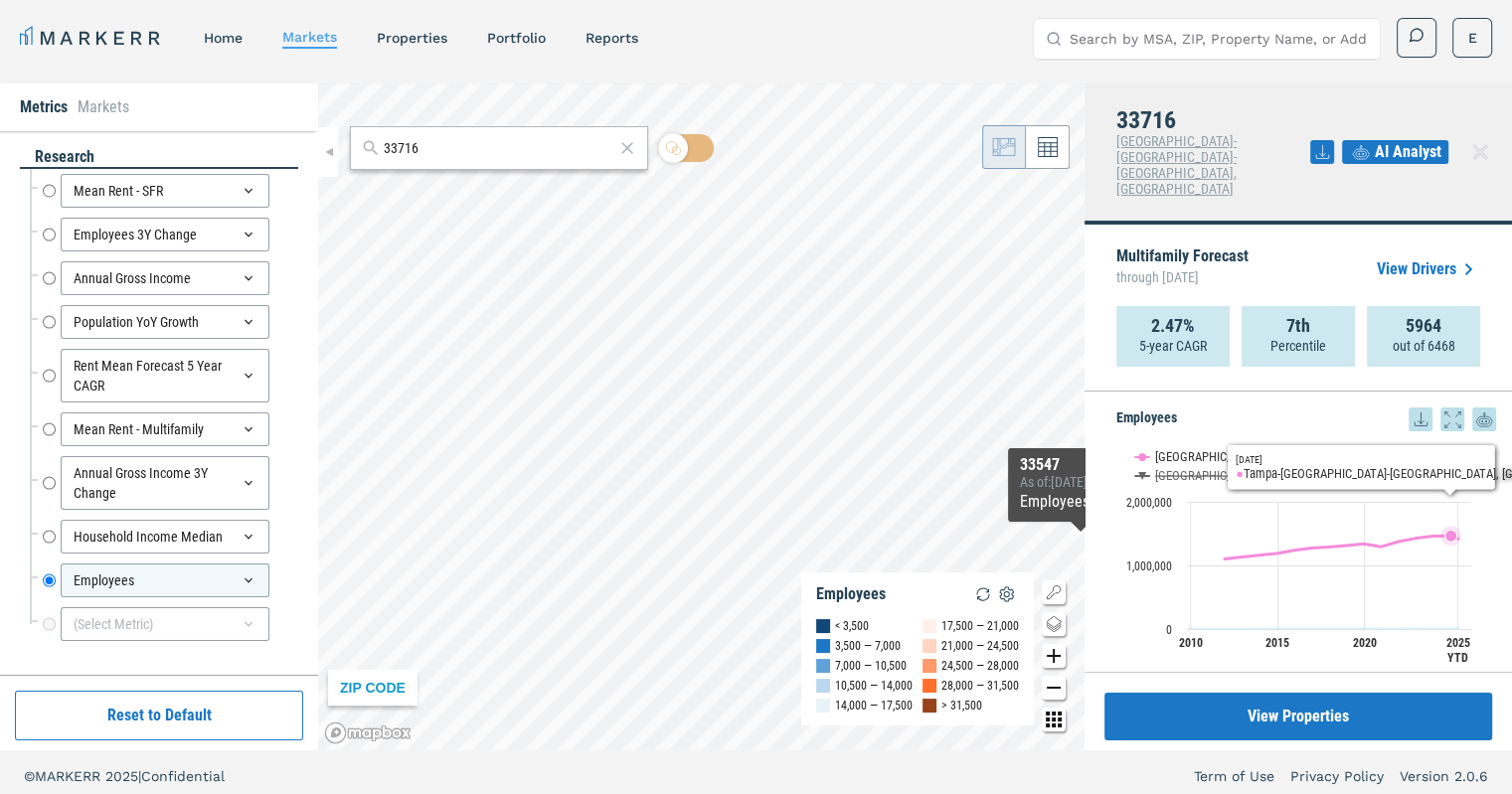 scroll, scrollTop: 0, scrollLeft: 0, axis: both 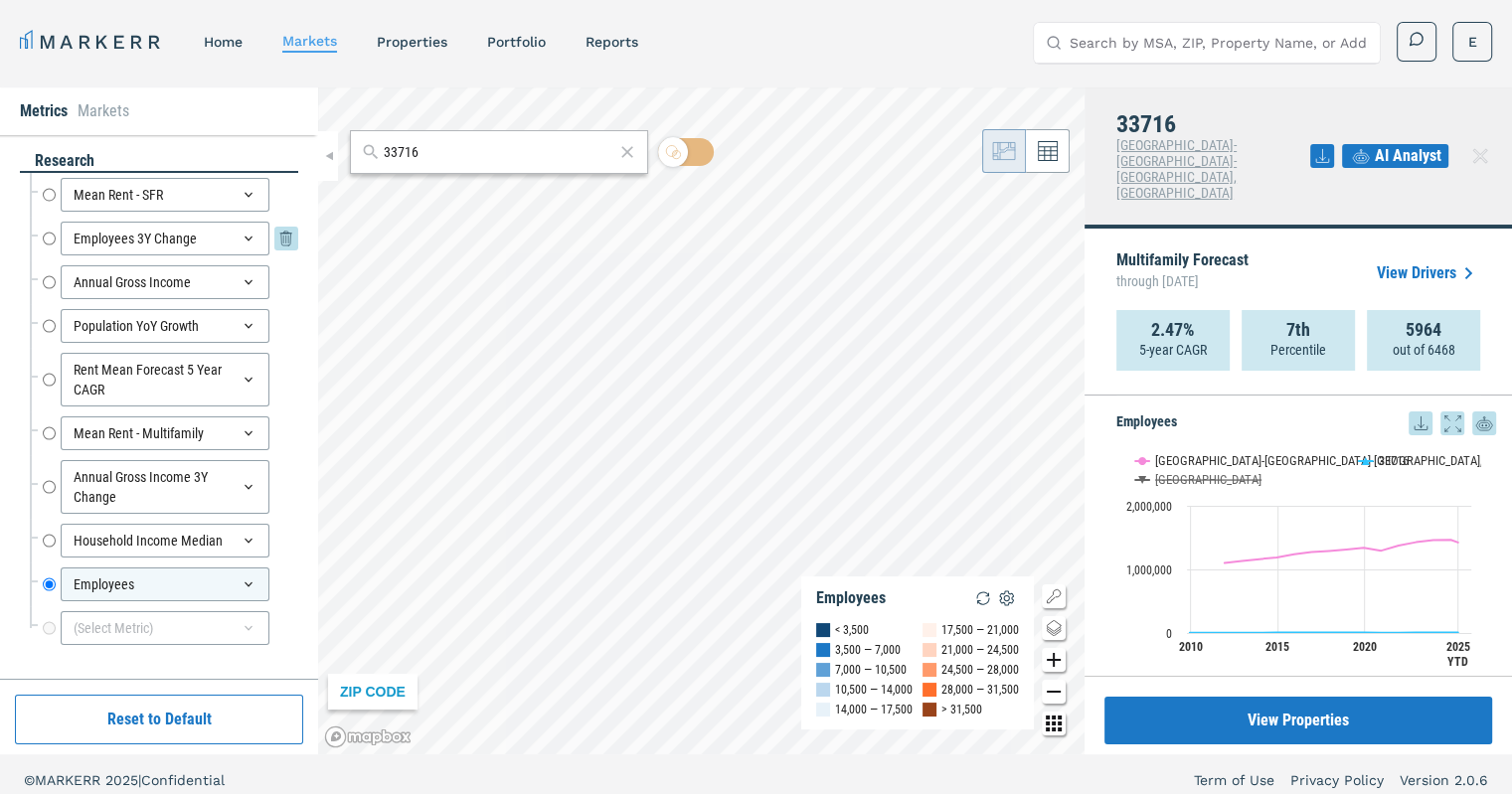 click on "Employees 3Y Change" at bounding box center (49, 238) 